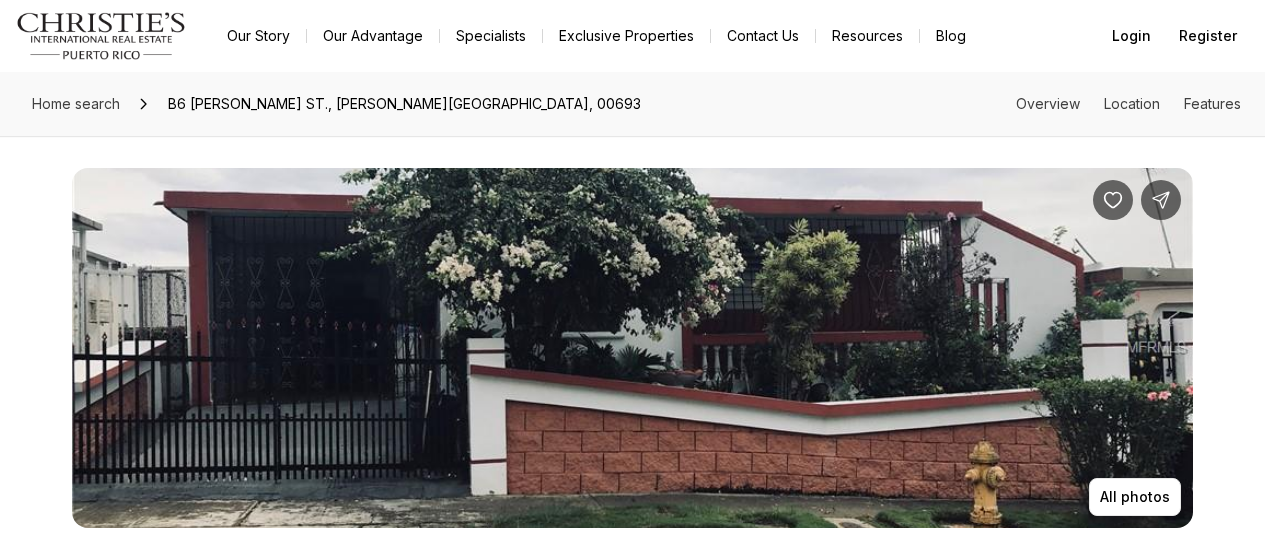 scroll, scrollTop: 1012, scrollLeft: 0, axis: vertical 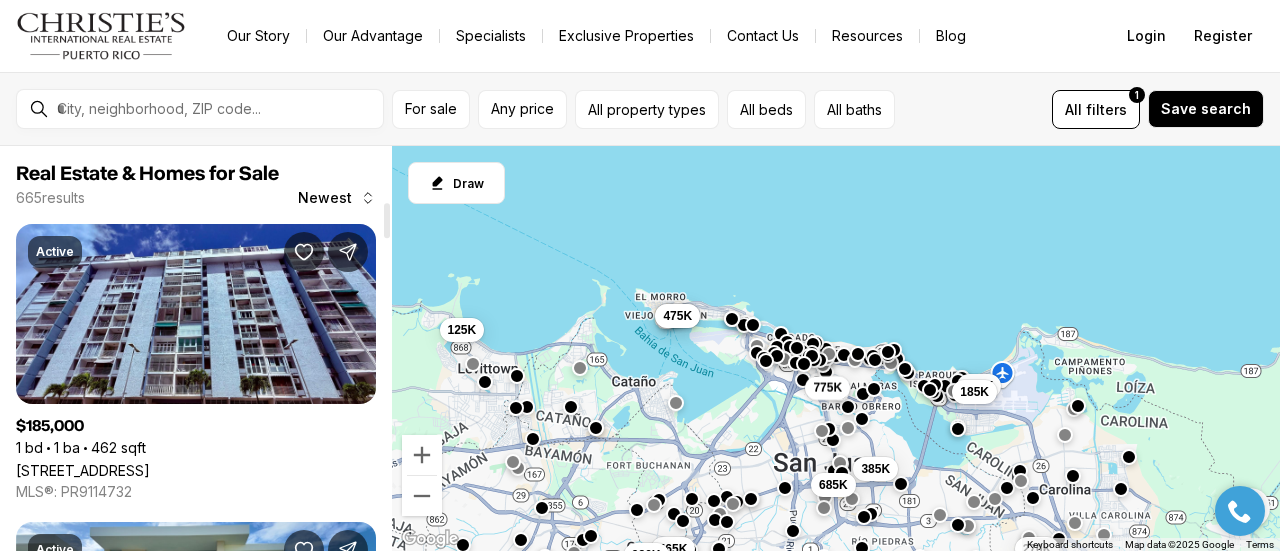 drag, startPoint x: 388, startPoint y: 168, endPoint x: 400, endPoint y: 137, distance: 33.24154 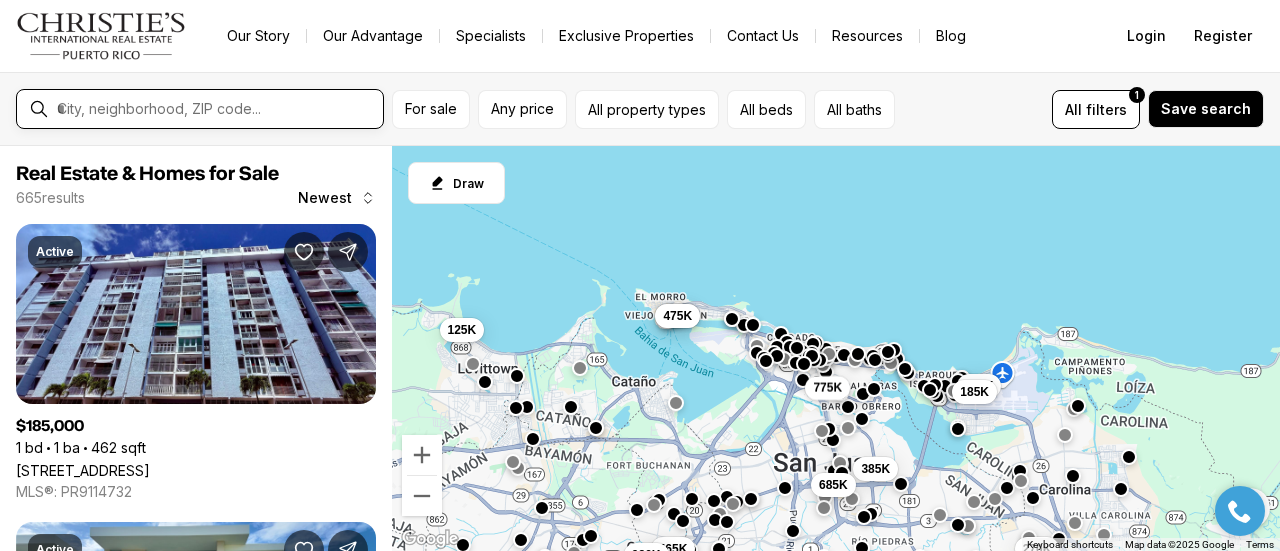 click at bounding box center (216, 109) 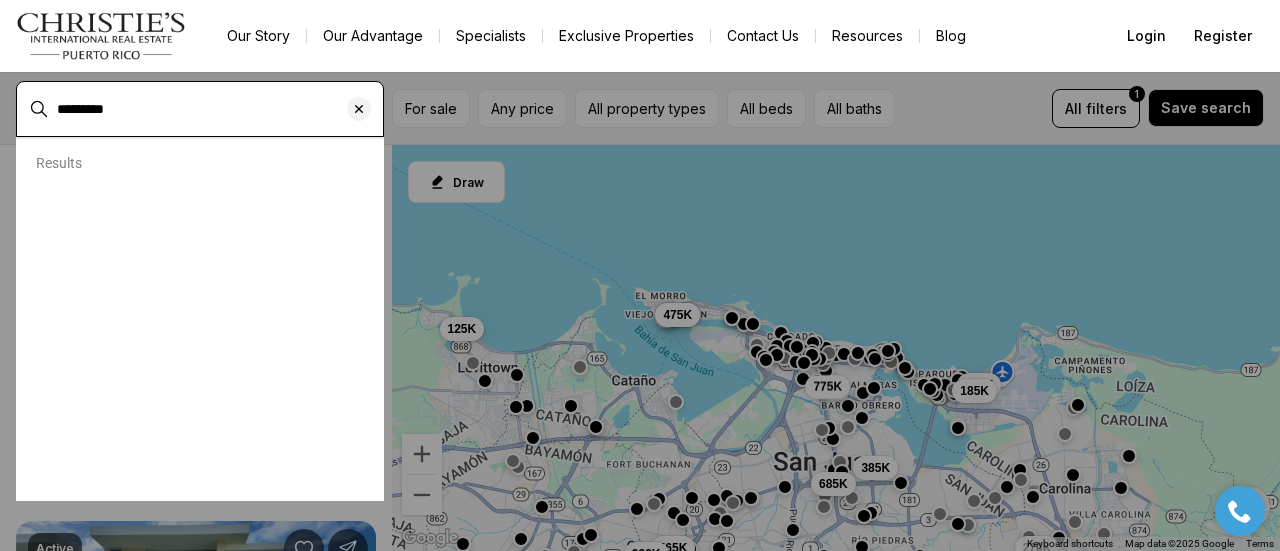type on "*********" 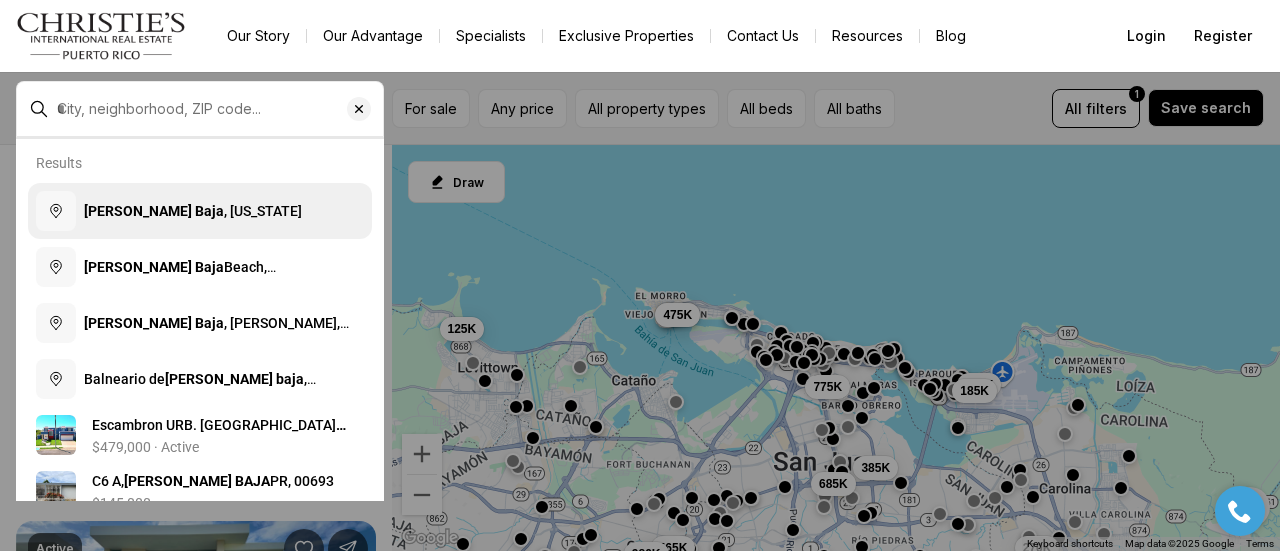 click on "Vega Baja , Puerto Rico" at bounding box center [200, 211] 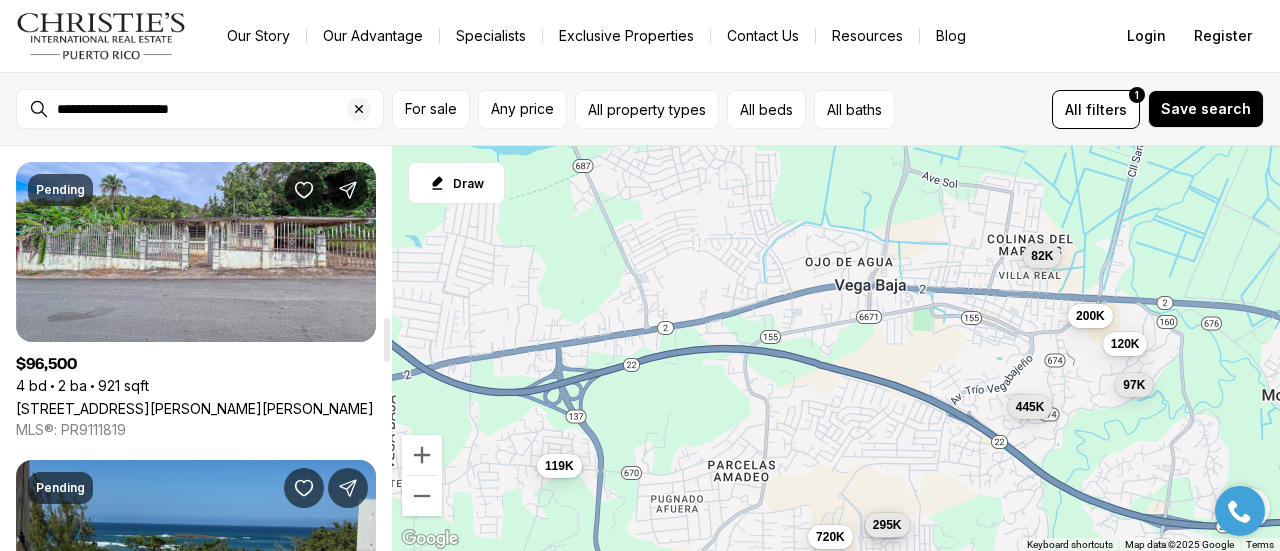 scroll, scrollTop: 1588, scrollLeft: 0, axis: vertical 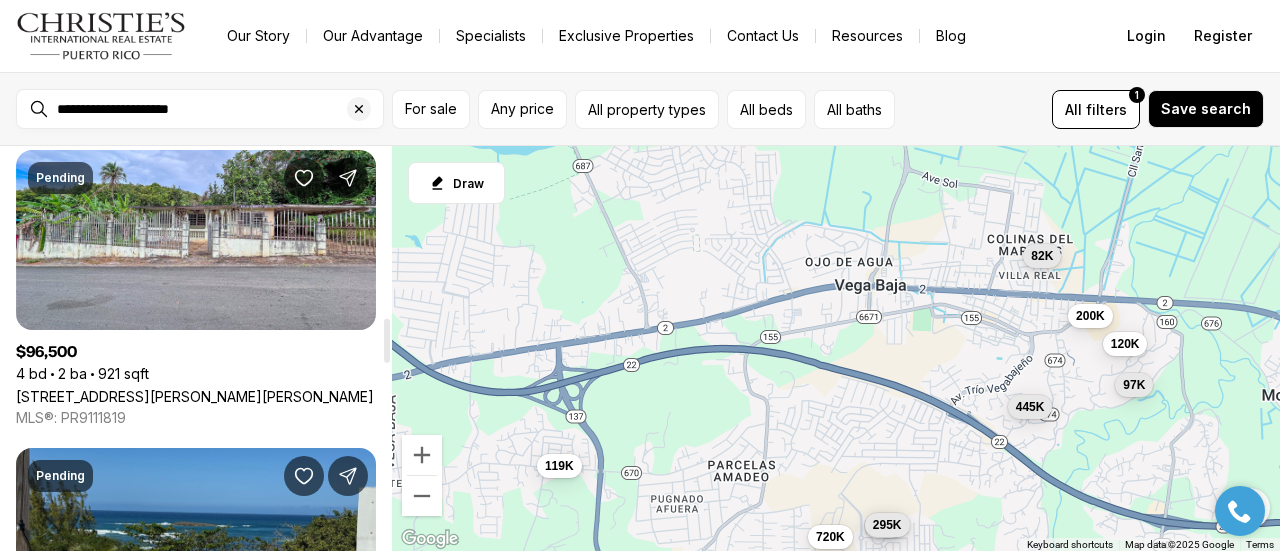 drag, startPoint x: 384, startPoint y: 174, endPoint x: 397, endPoint y: 345, distance: 171.49344 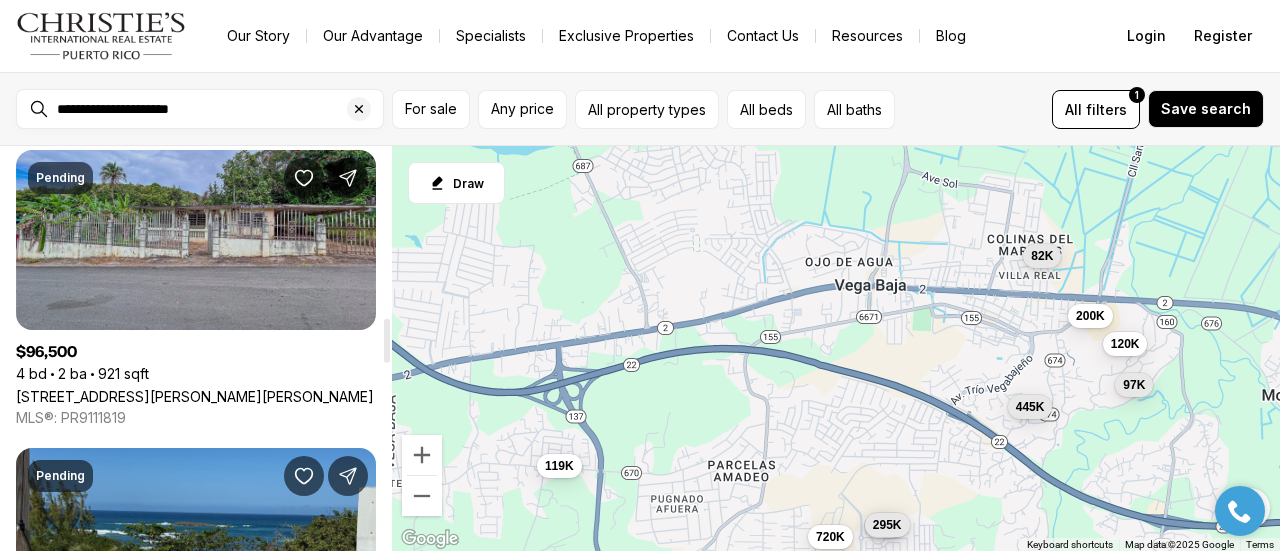 click on "226 AVE ARENALES, BO RIO ABAJO, VEGA BAJA PR, 00693" at bounding box center [195, 396] 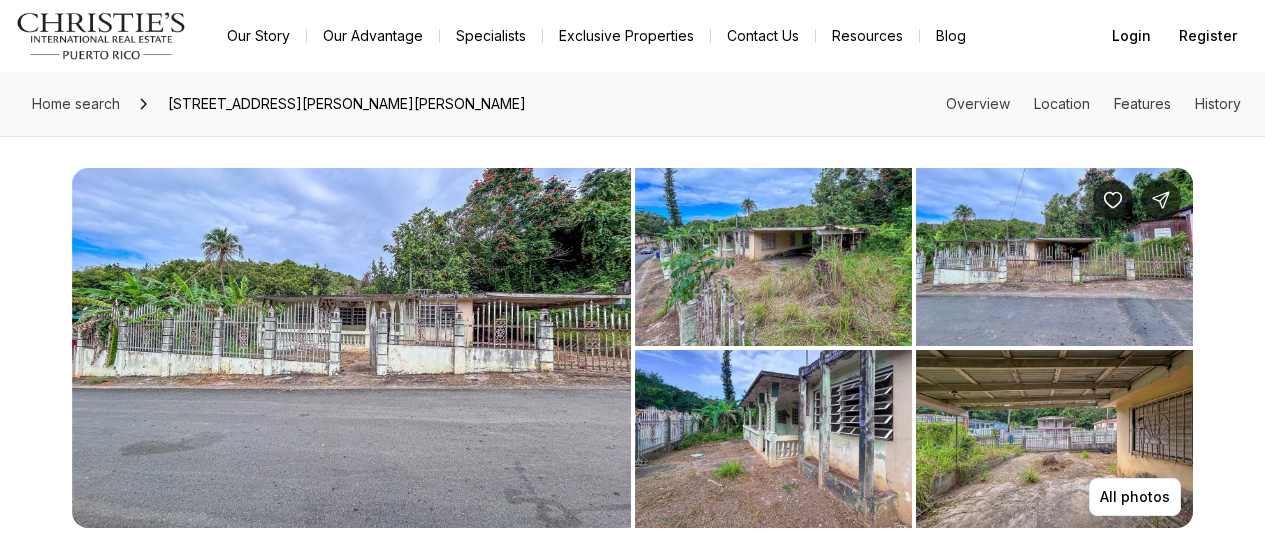 scroll, scrollTop: 0, scrollLeft: 0, axis: both 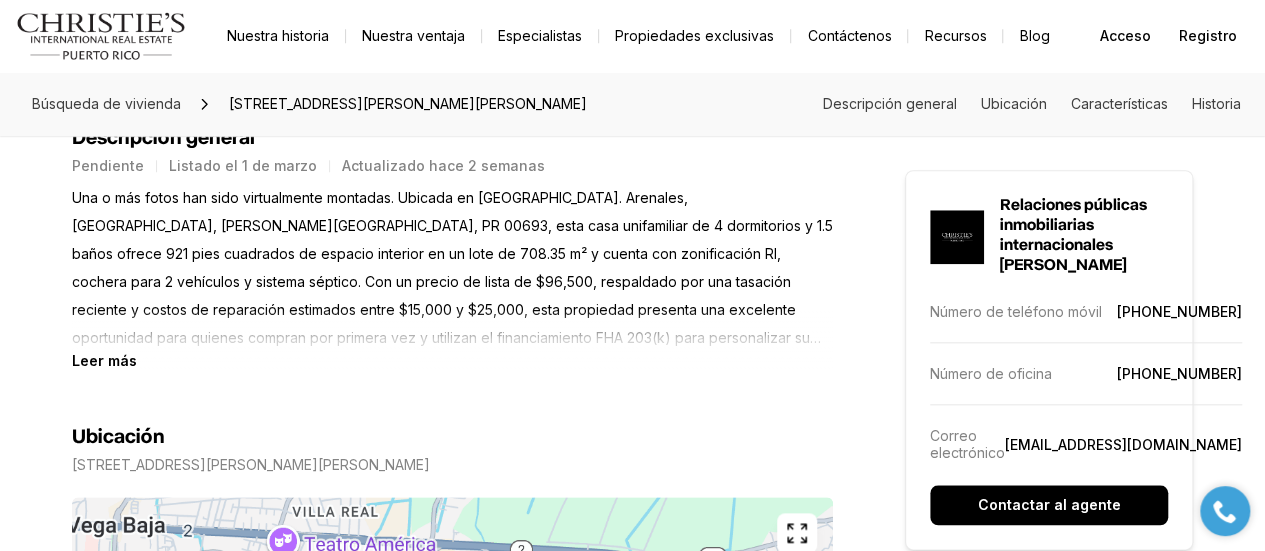 click on "Leer más" at bounding box center [104, 360] 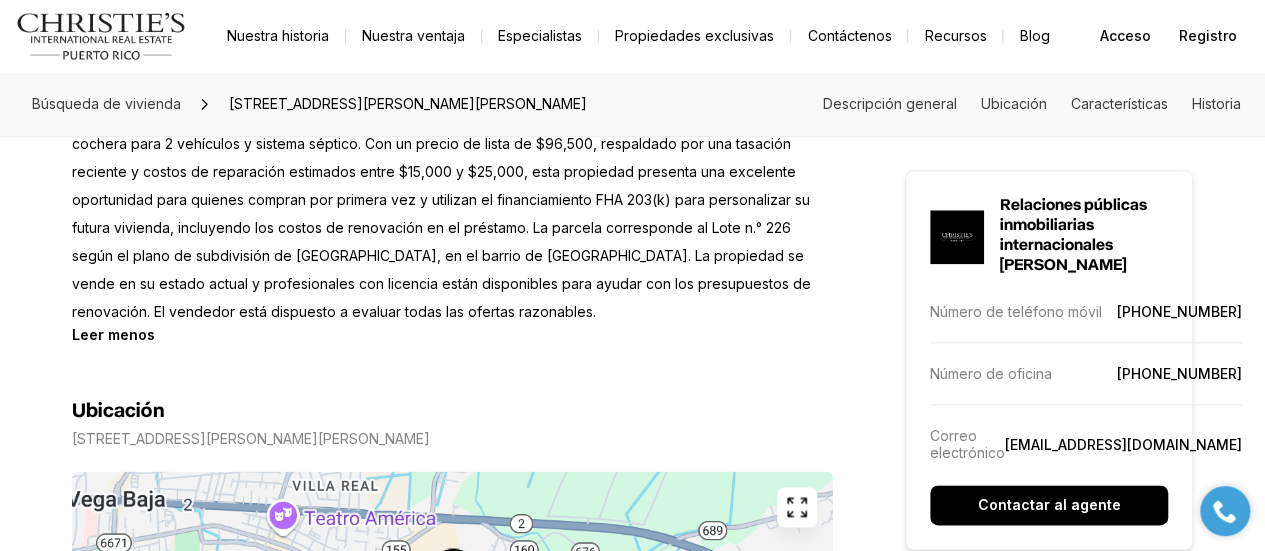 scroll, scrollTop: 1027, scrollLeft: 0, axis: vertical 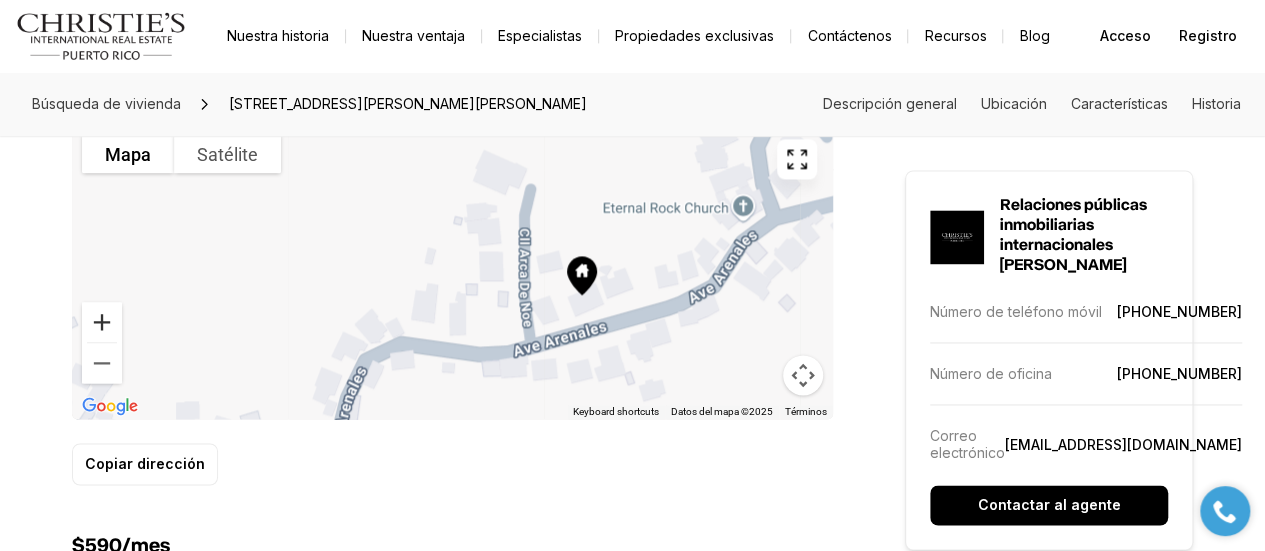 click at bounding box center (102, 322) 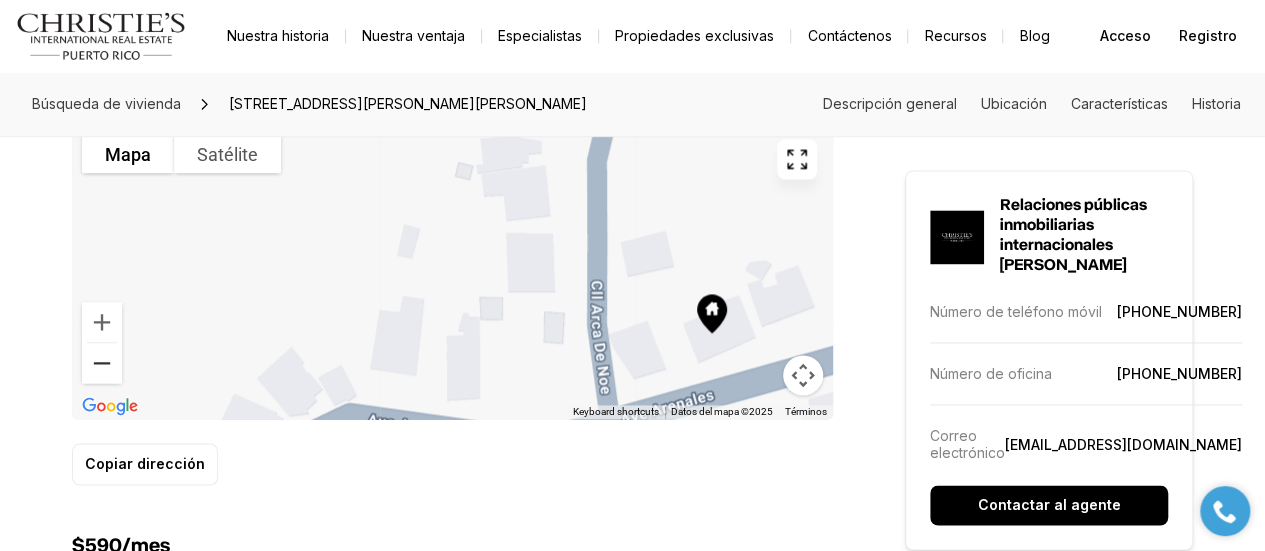 click at bounding box center [102, 363] 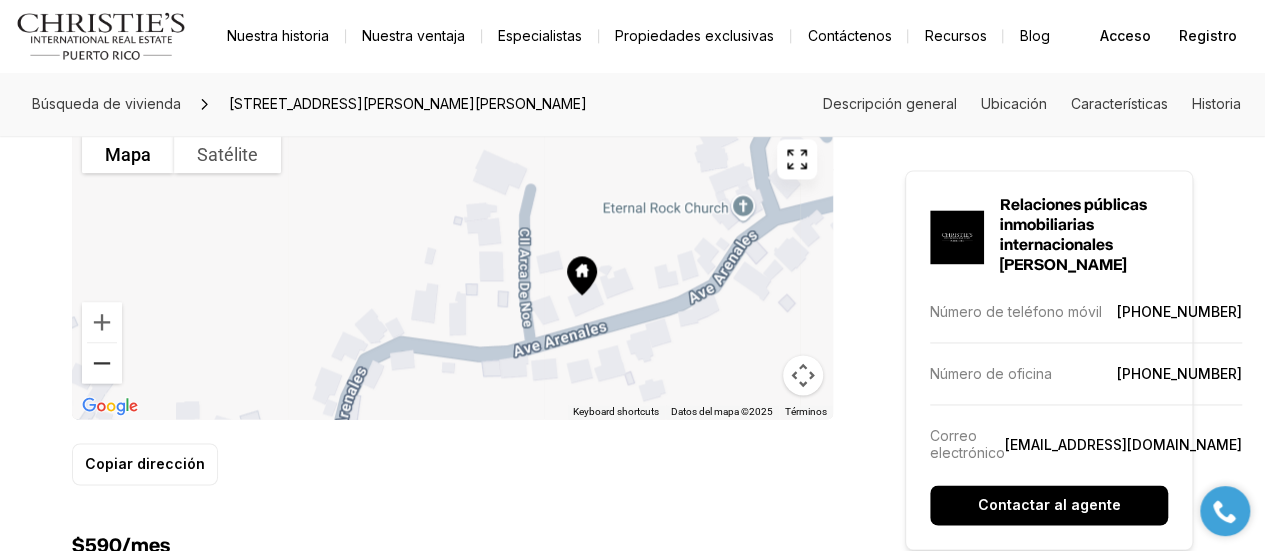 click at bounding box center [102, 363] 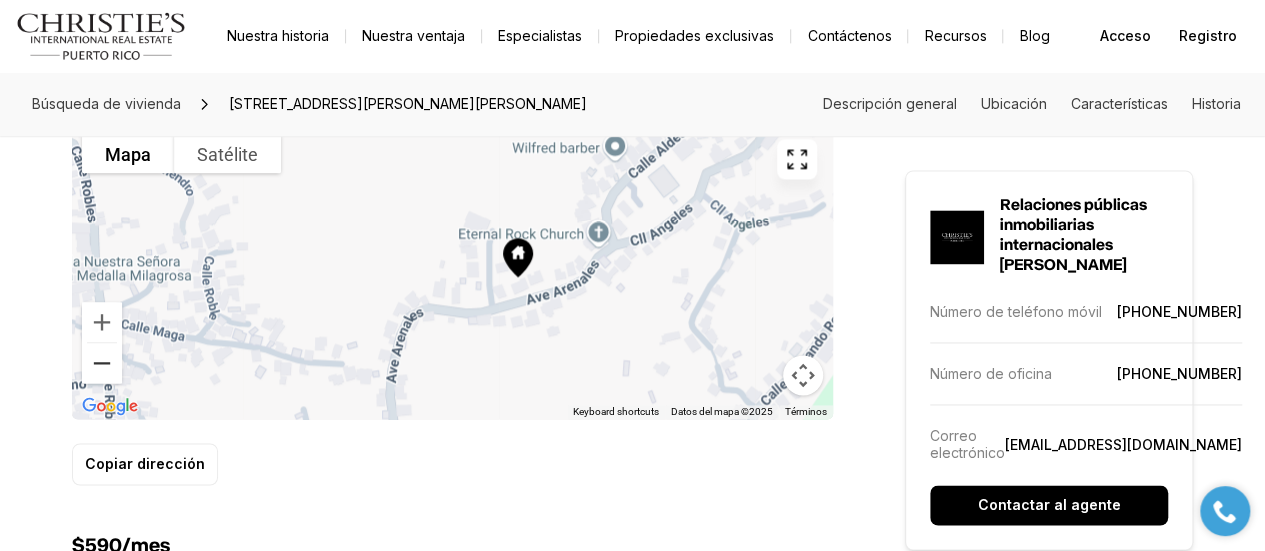 click at bounding box center [102, 363] 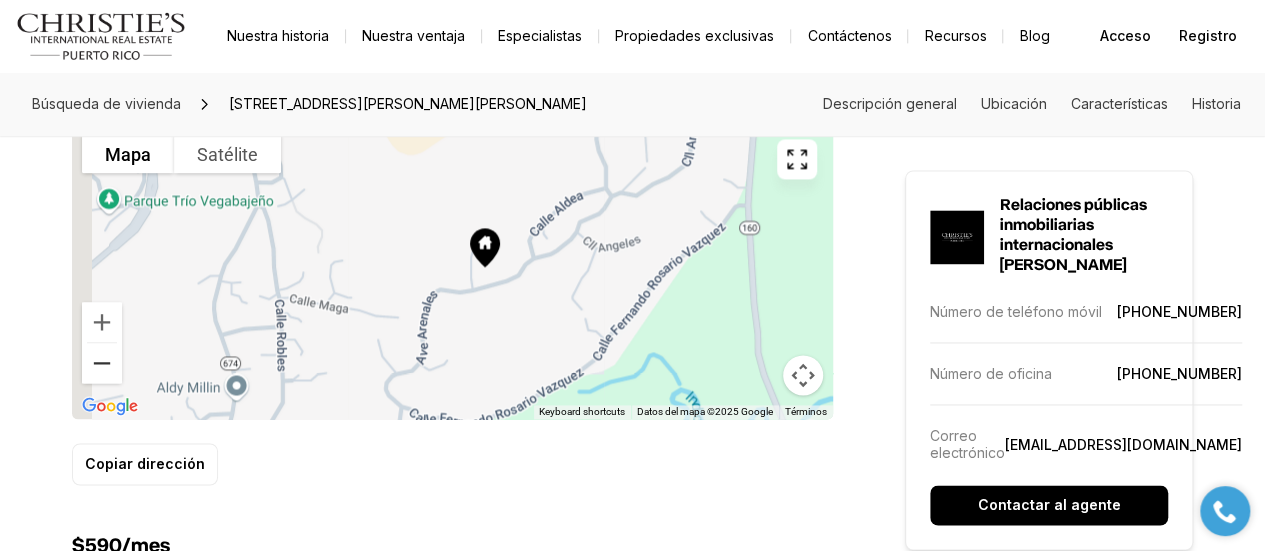 click at bounding box center (102, 363) 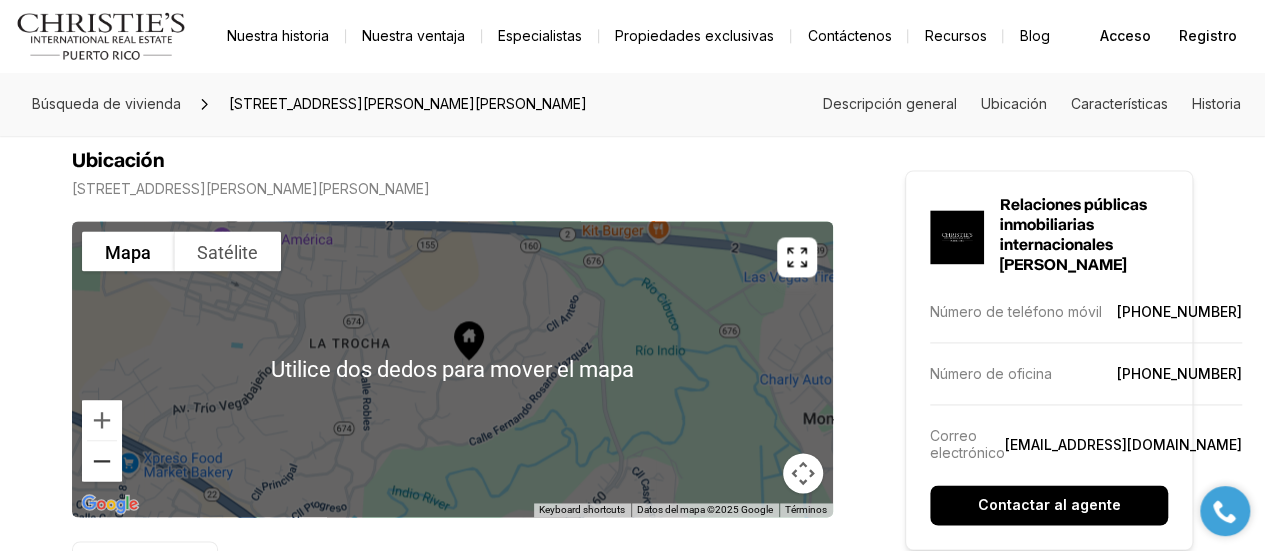 scroll, scrollTop: 1270, scrollLeft: 0, axis: vertical 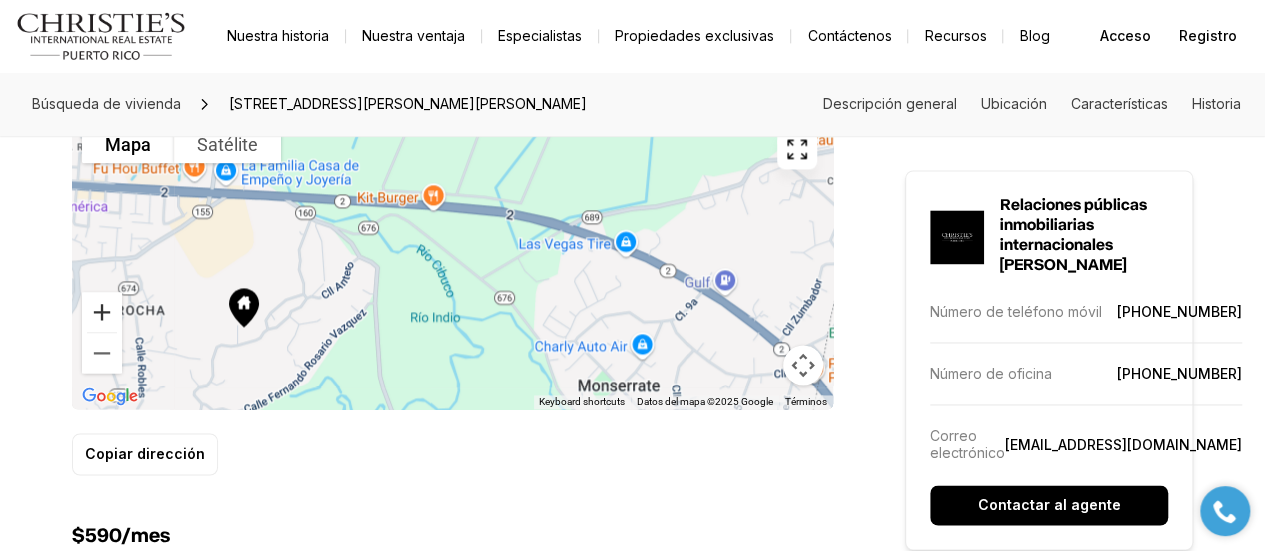 click at bounding box center (102, 312) 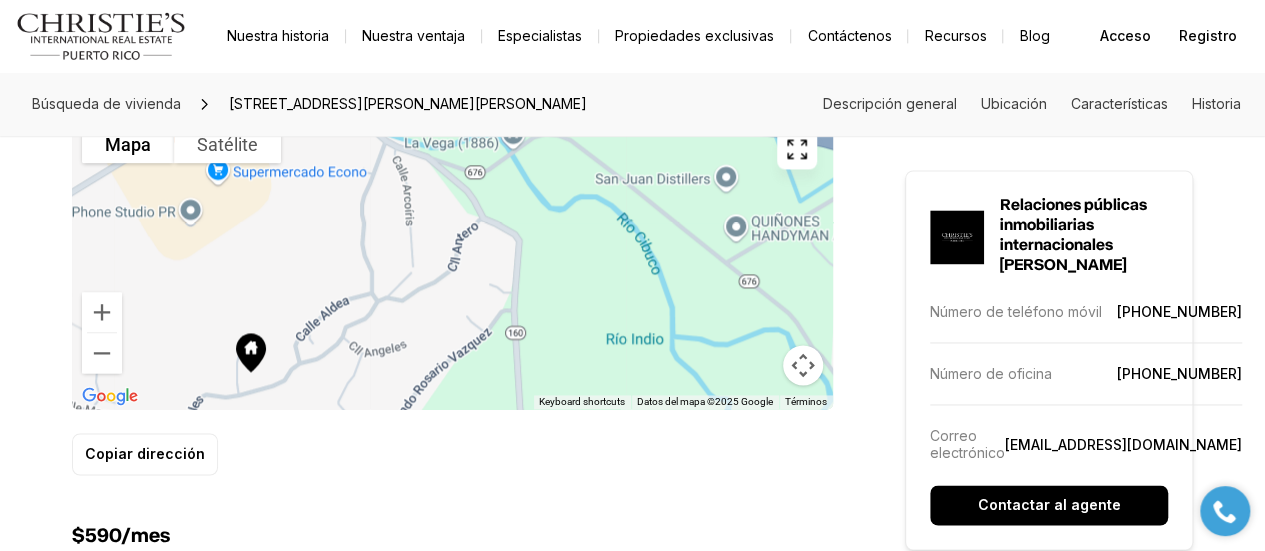 click 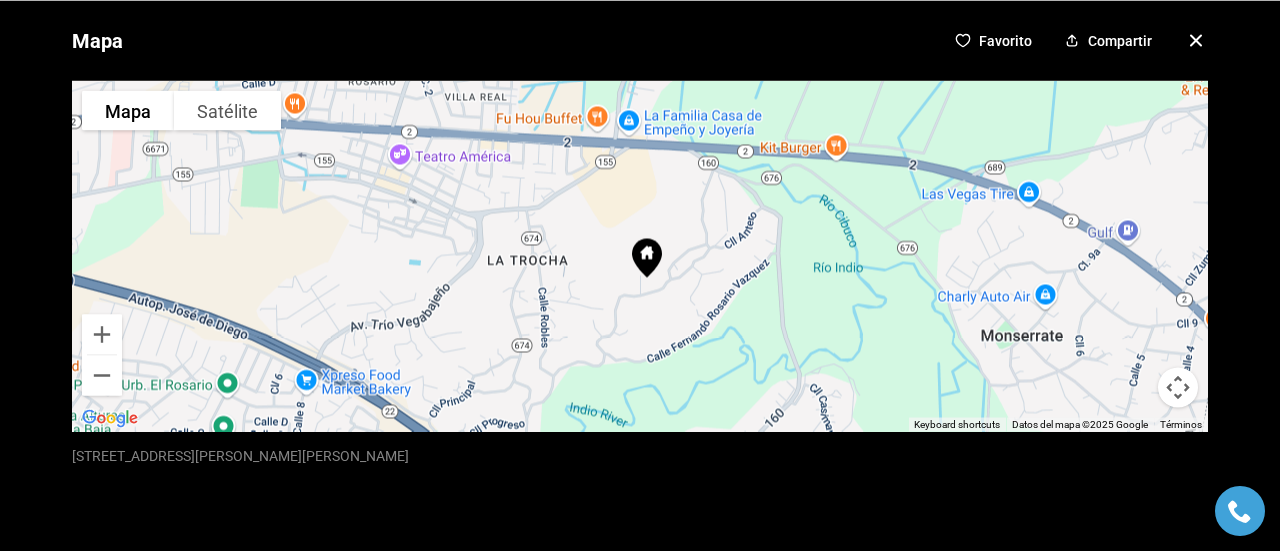 click on "Mapa Favorito Compartir Para navegar por el mapa con gestos táctiles, toque dos veces y mantenga el dedo sobre el mapa, luego arrástrelo. ← Move left → Move right ↑ Move up ↓ Move down + Zoom in - Zoom out Home Jump left by 75% End Jump right by 75% Page Up Jump up by 75% Page Down Jump down by 75% Para navegar, presione las teclas de flecha. Utilice dos dedos para mover el mapa Mapa Satélite Keyboard shortcuts Datos del mapa Datos del mapa ©2025 Google Datos del mapa ©2025 Google 200 m  Haga clic para alternar entre unidades métricas e imperiales Términos Informar un error en el mapa 226 AVE ARENALES, BO RIO ABAJO VEGA BAJA PR, 00693" at bounding box center [640, 275] 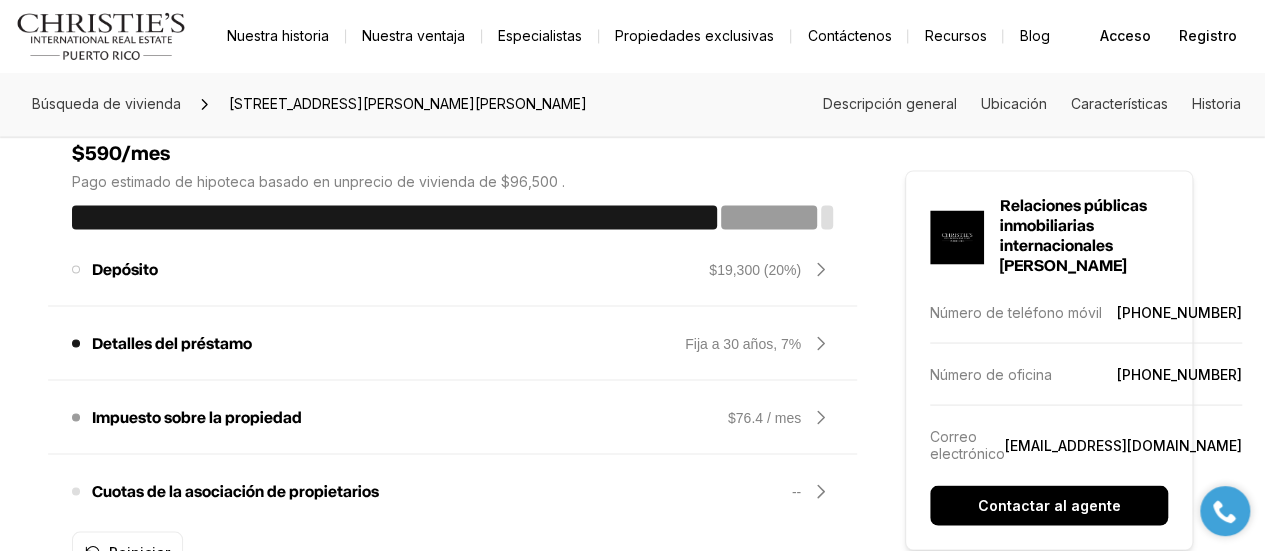 scroll, scrollTop: 1780, scrollLeft: 0, axis: vertical 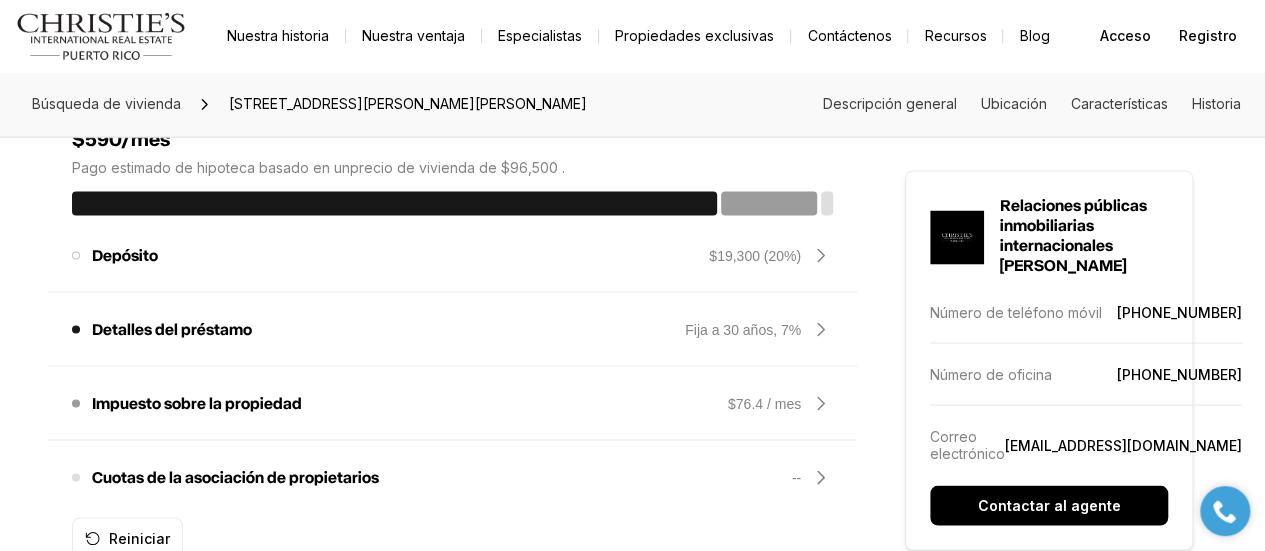 click on "Cuotas de la asociación de propietarios" at bounding box center [225, 477] 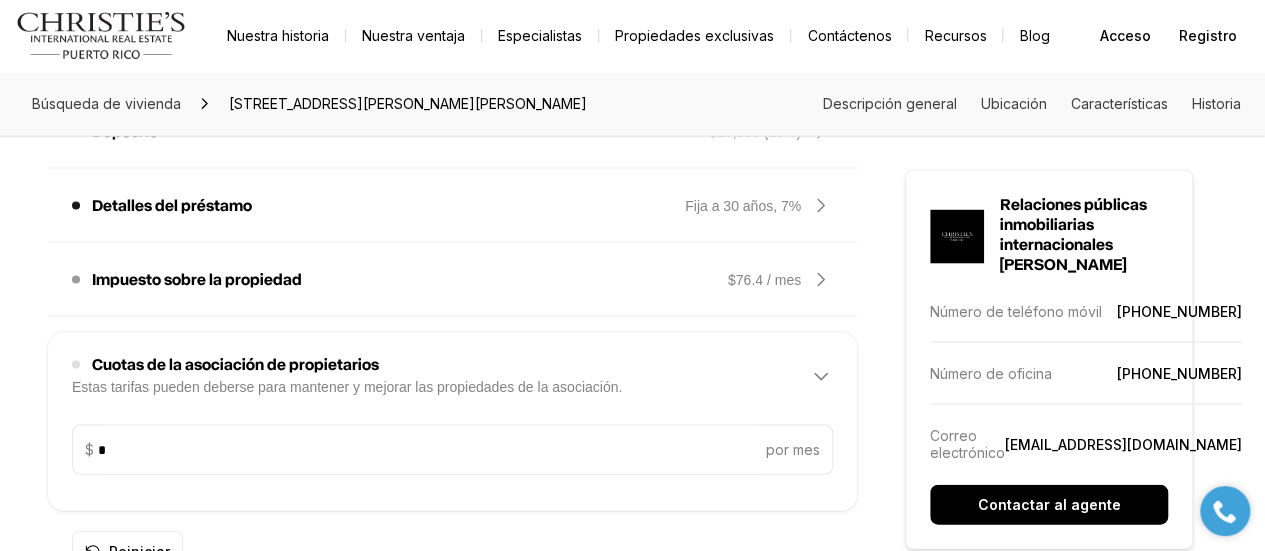scroll, scrollTop: 1909, scrollLeft: 0, axis: vertical 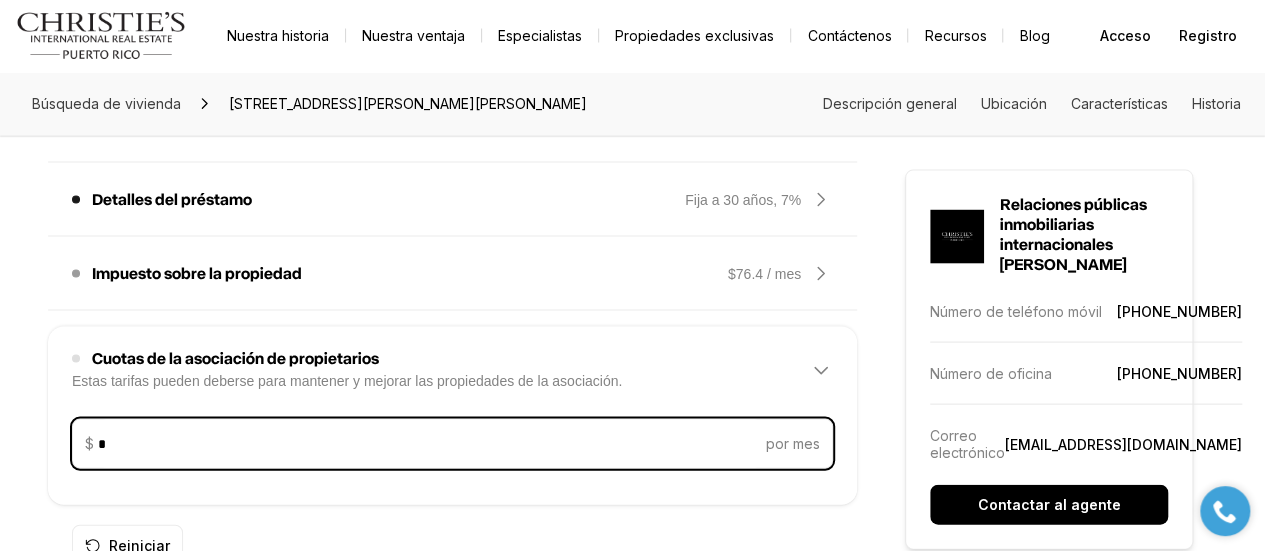 click on "*" at bounding box center (430, 444) 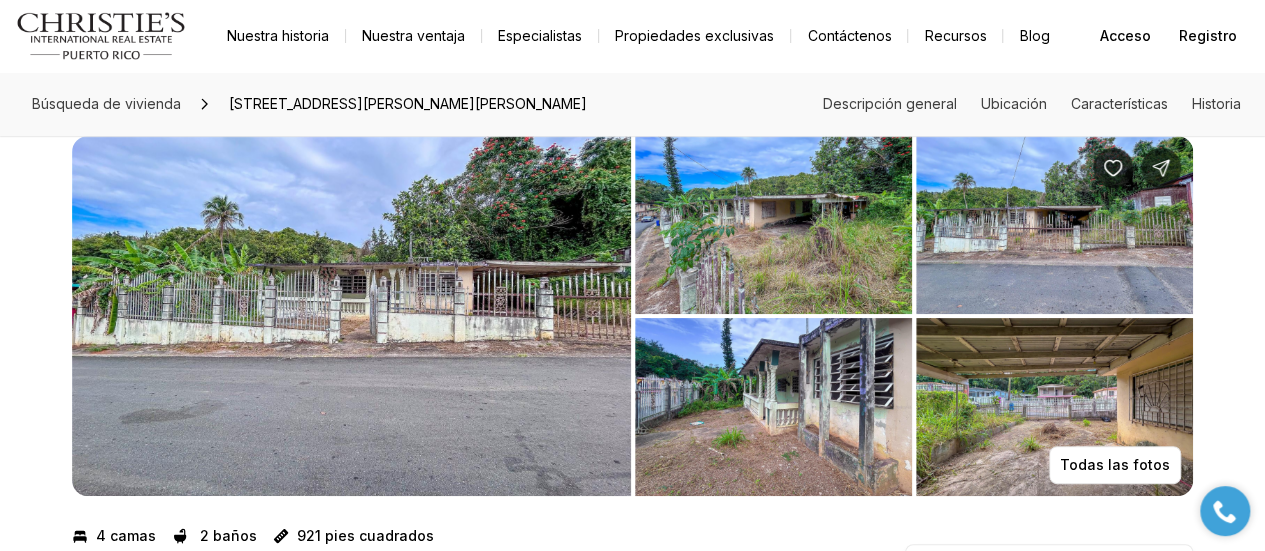 scroll, scrollTop: 0, scrollLeft: 0, axis: both 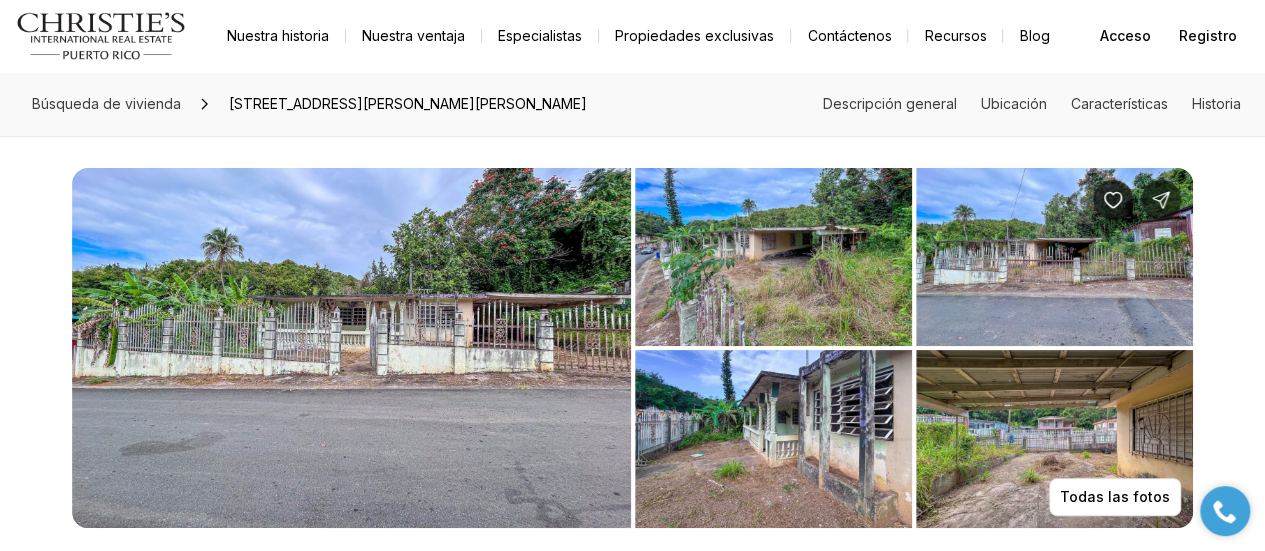 click at bounding box center (773, 257) 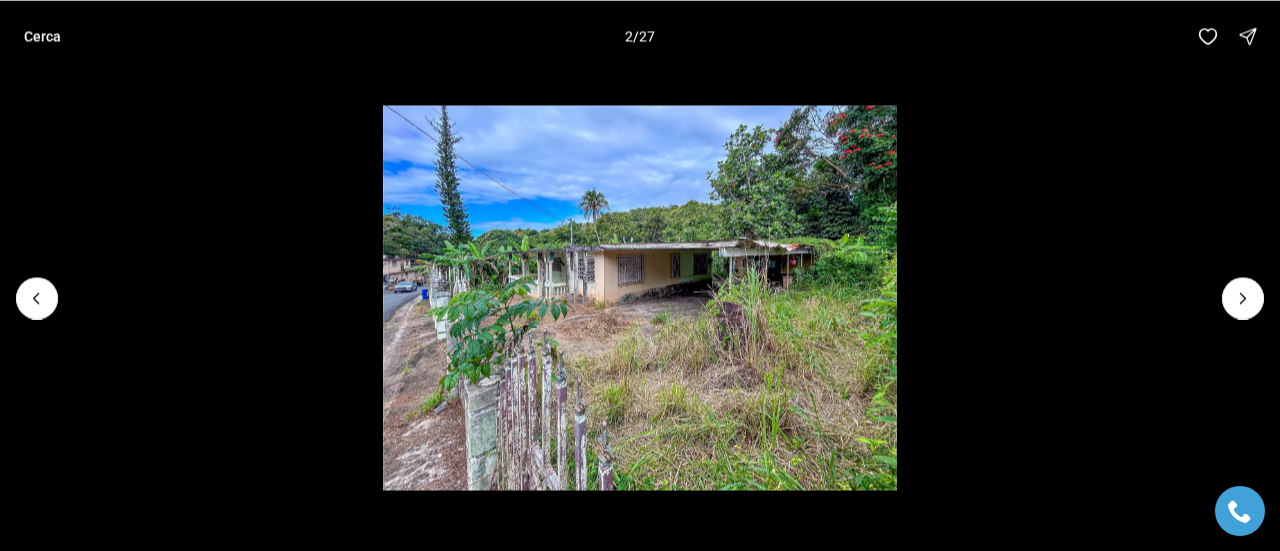 click at bounding box center (640, 297) 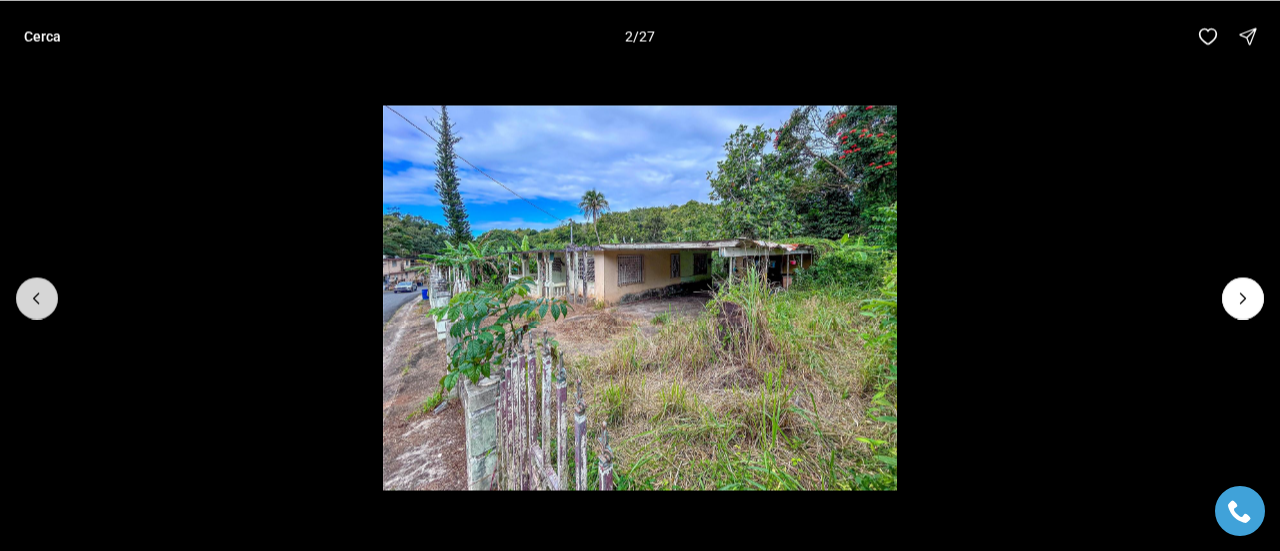 click 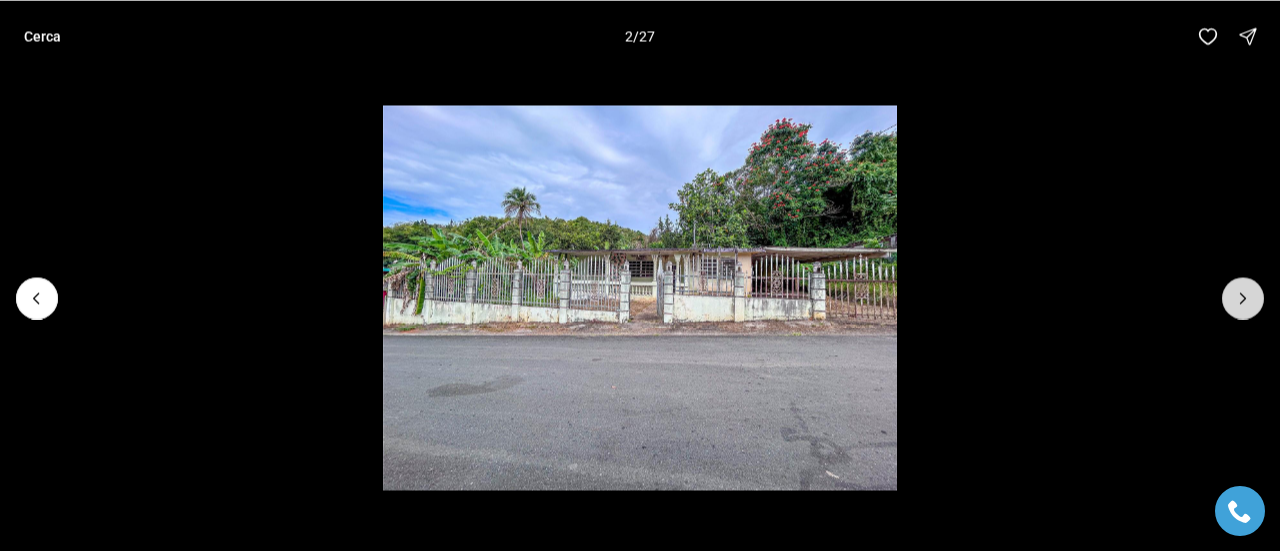 click at bounding box center [1243, 298] 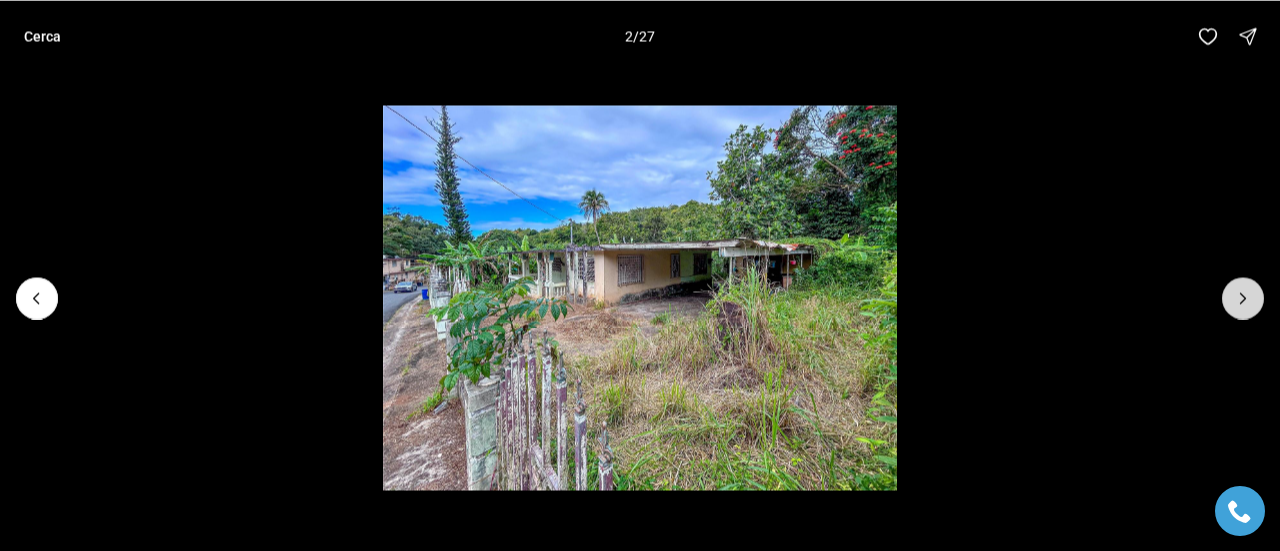 click 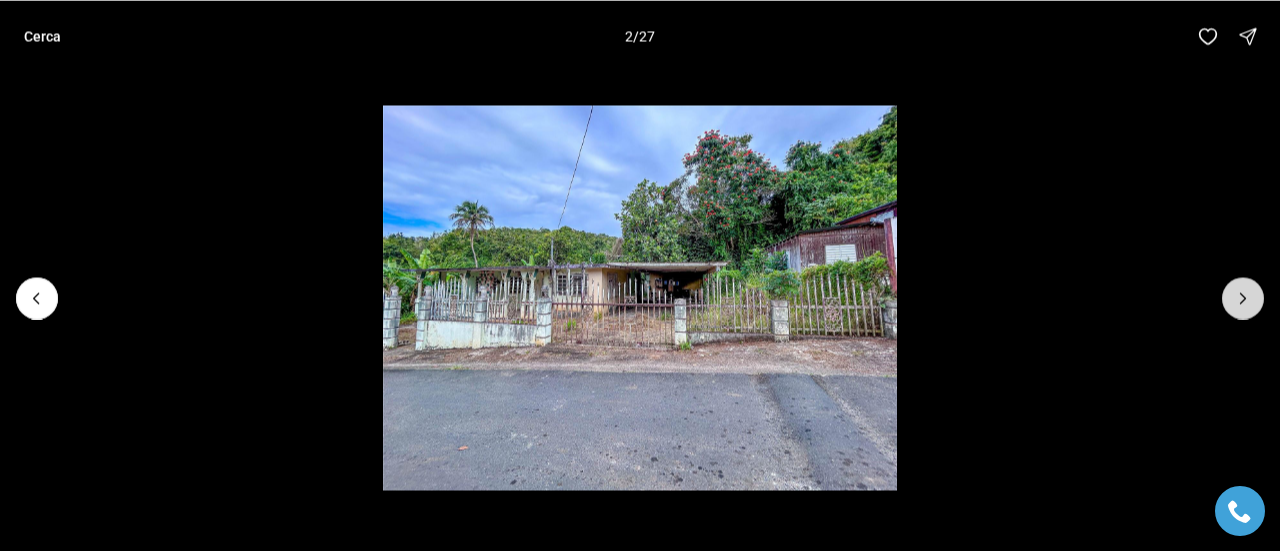 click 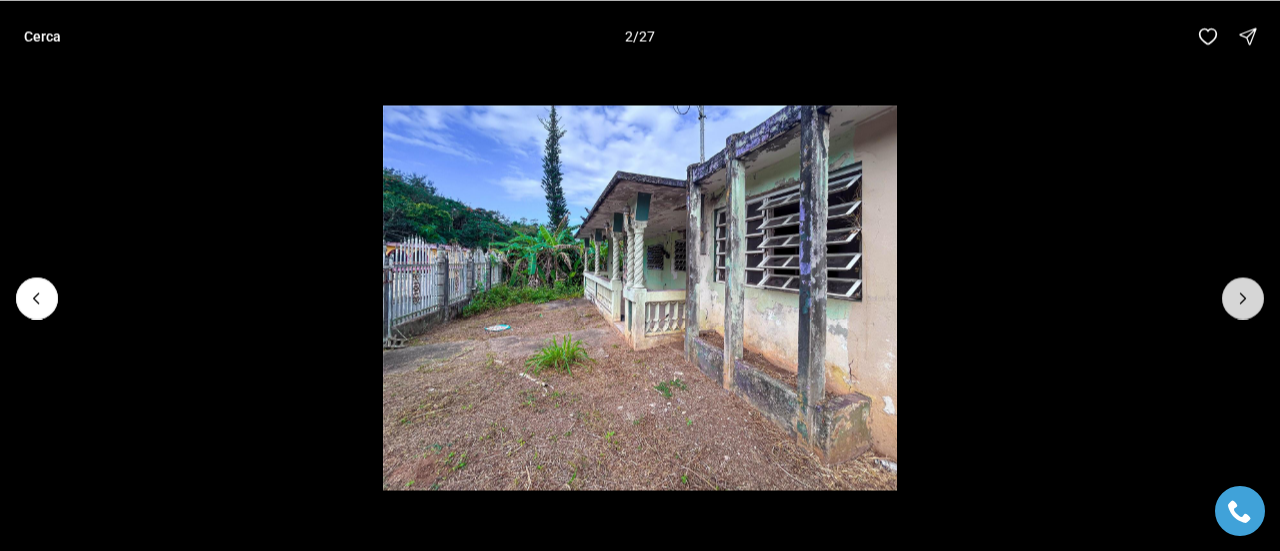 click 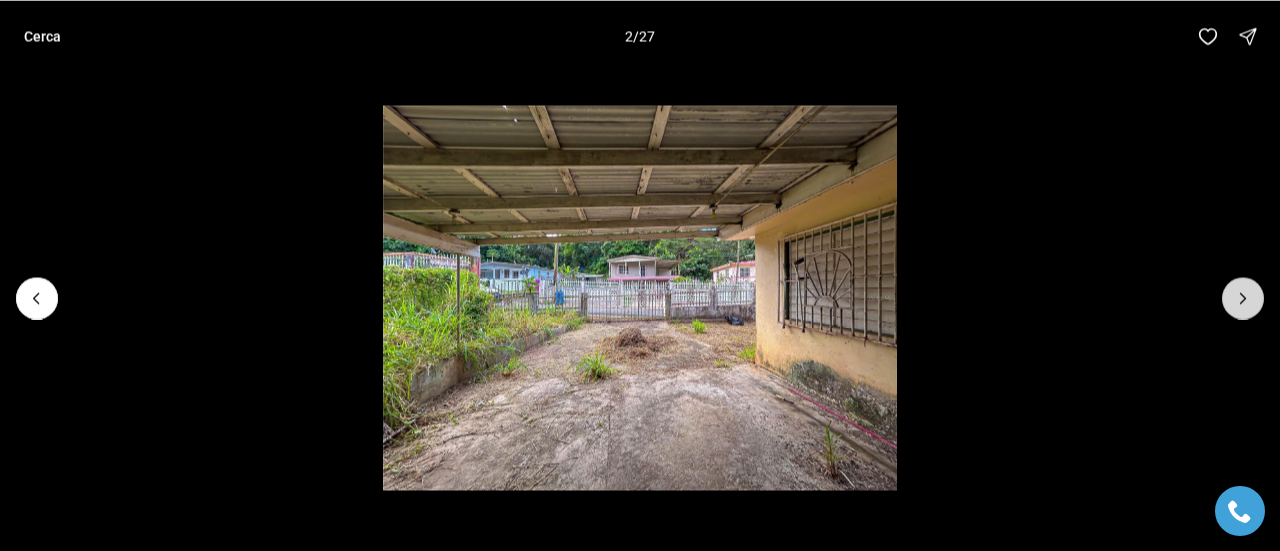 click 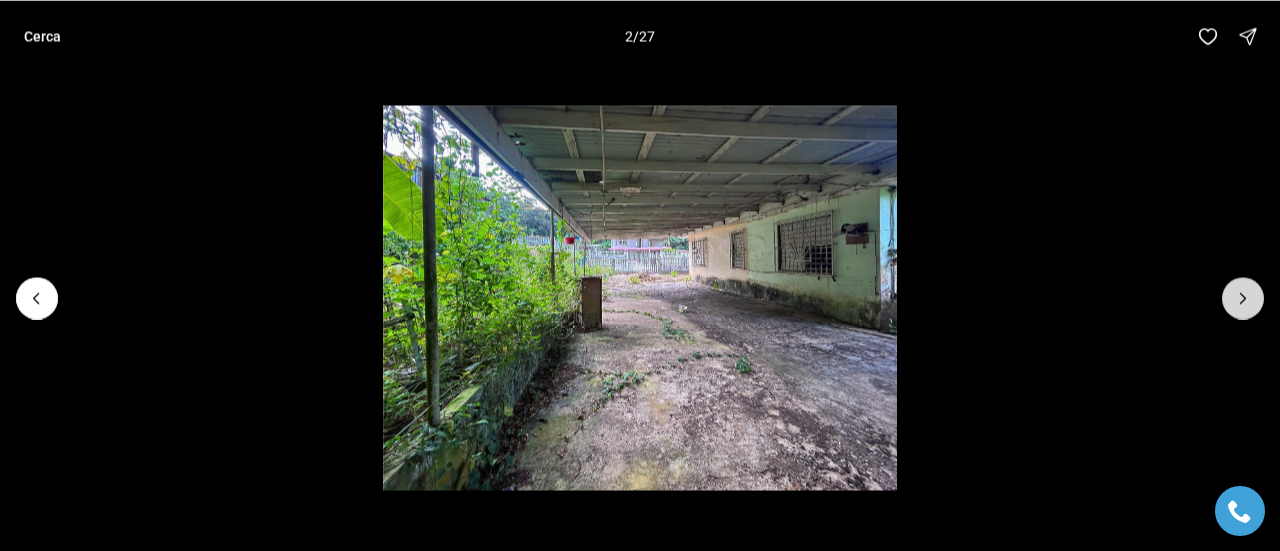 click 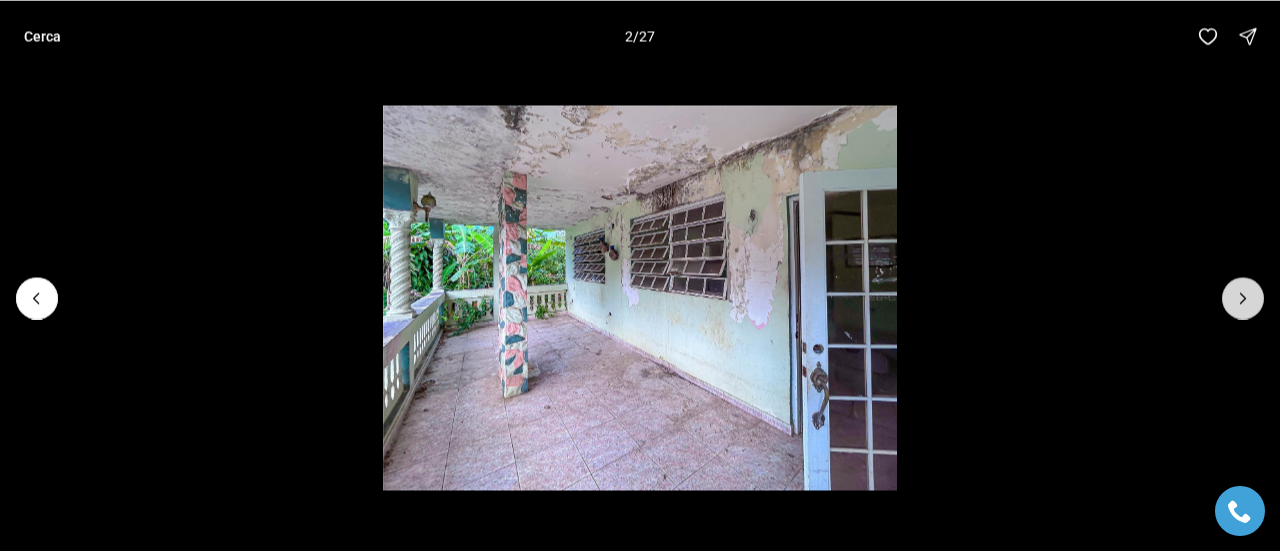 click 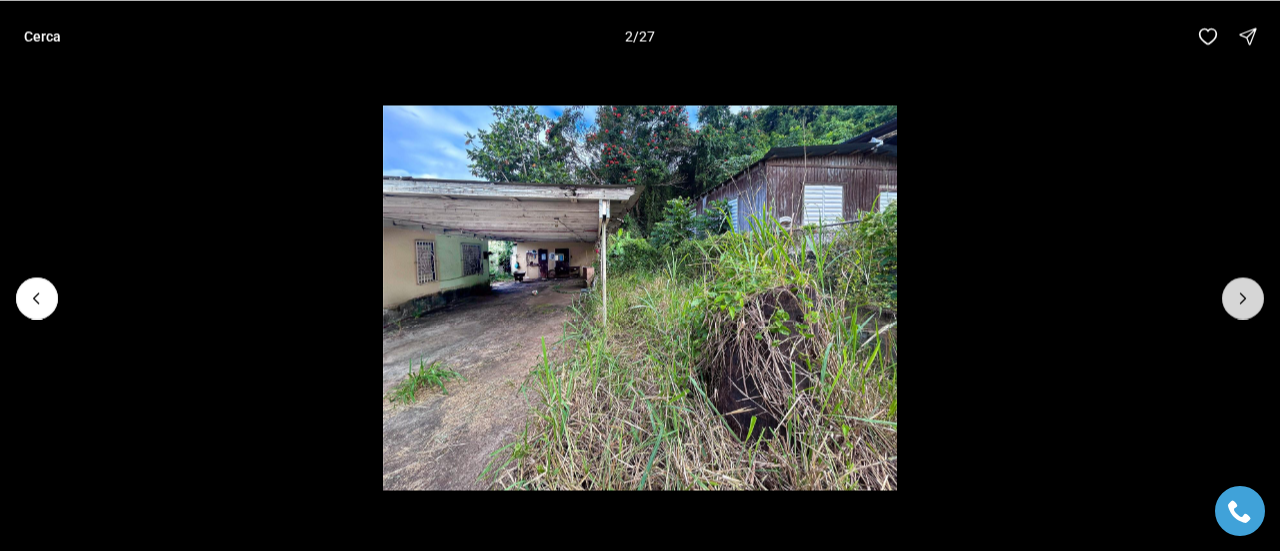 click 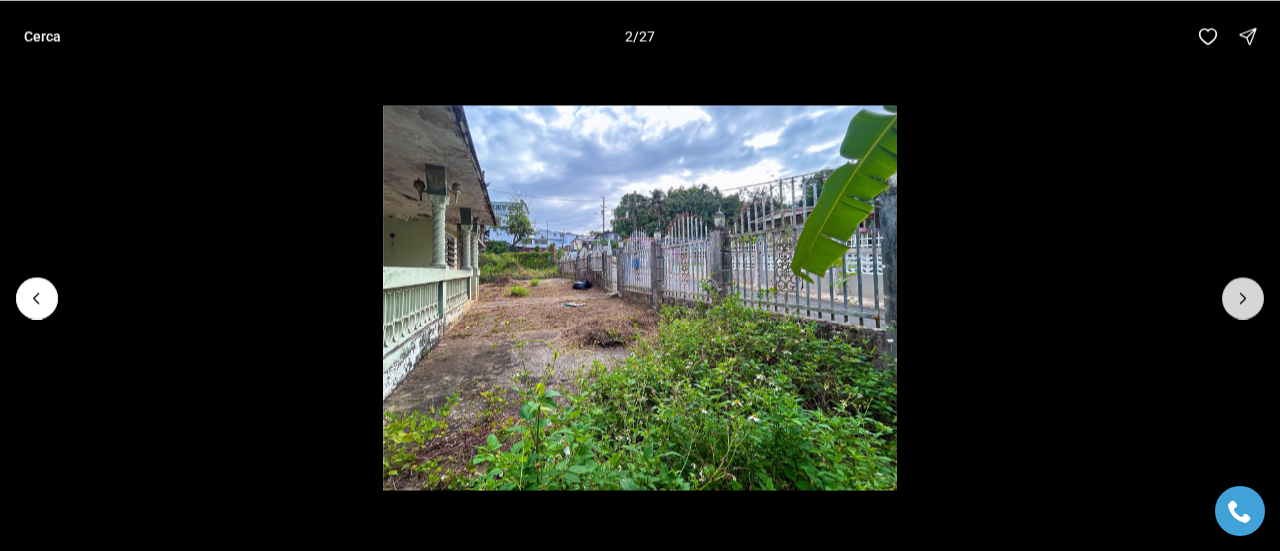 click 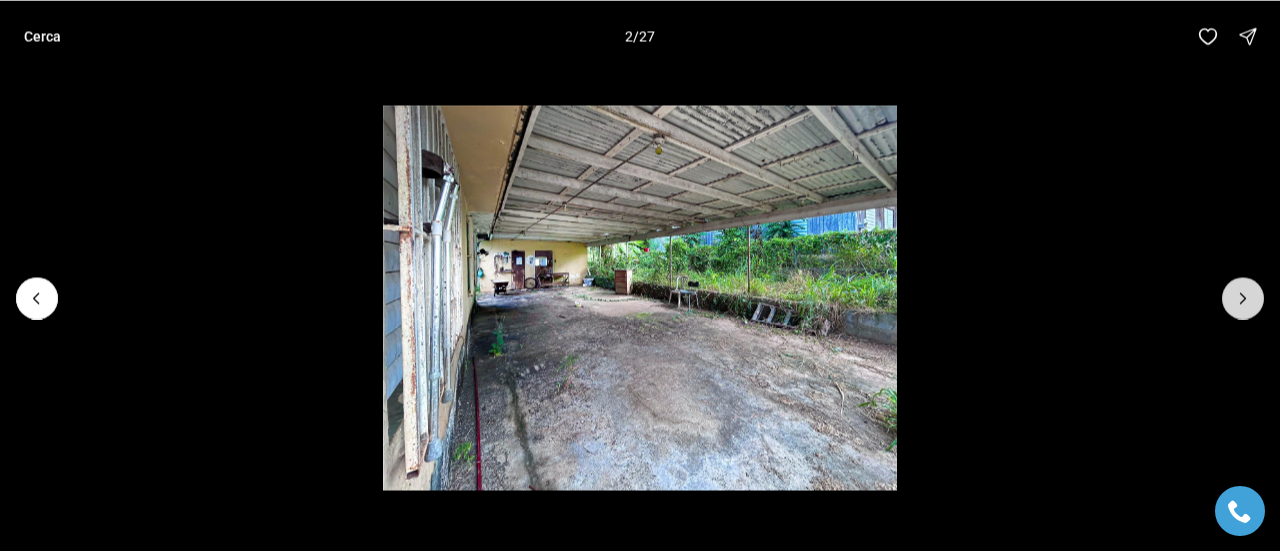 click 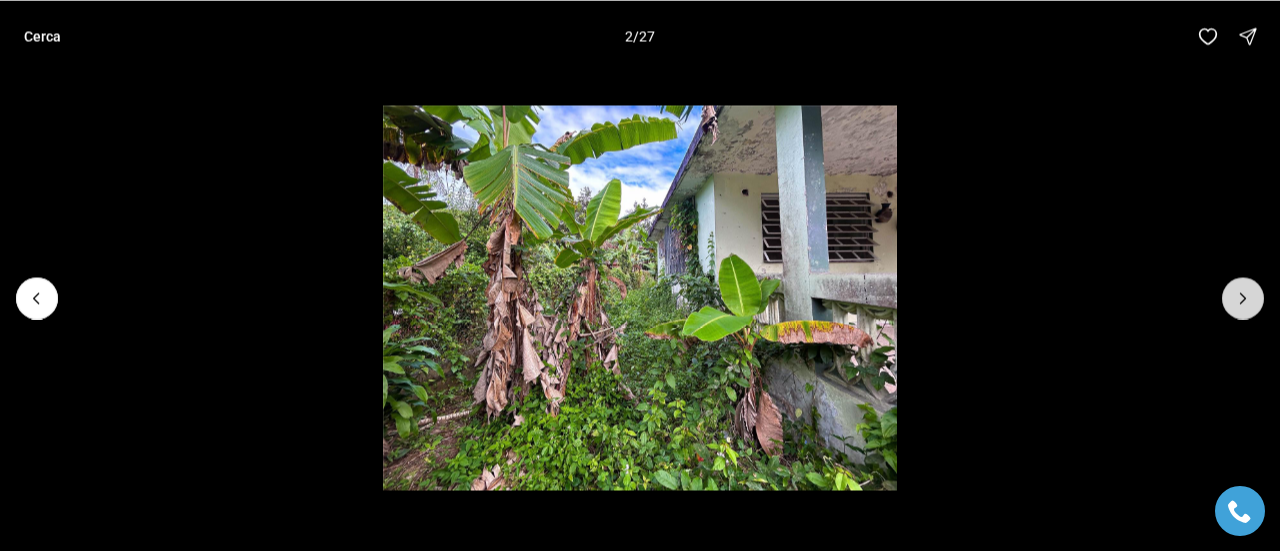 click 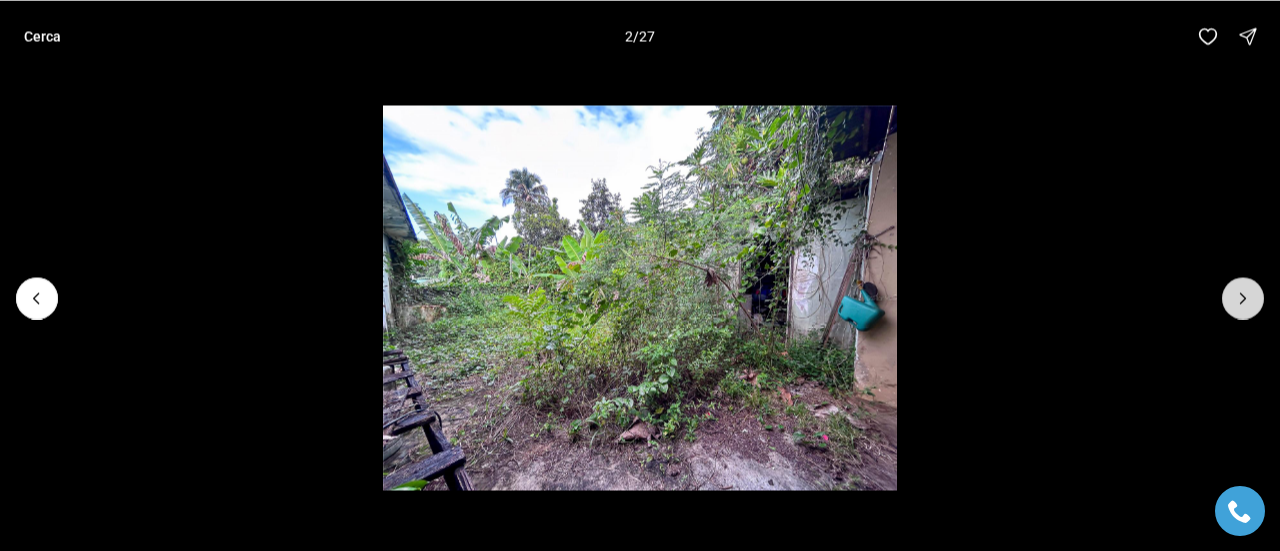 click 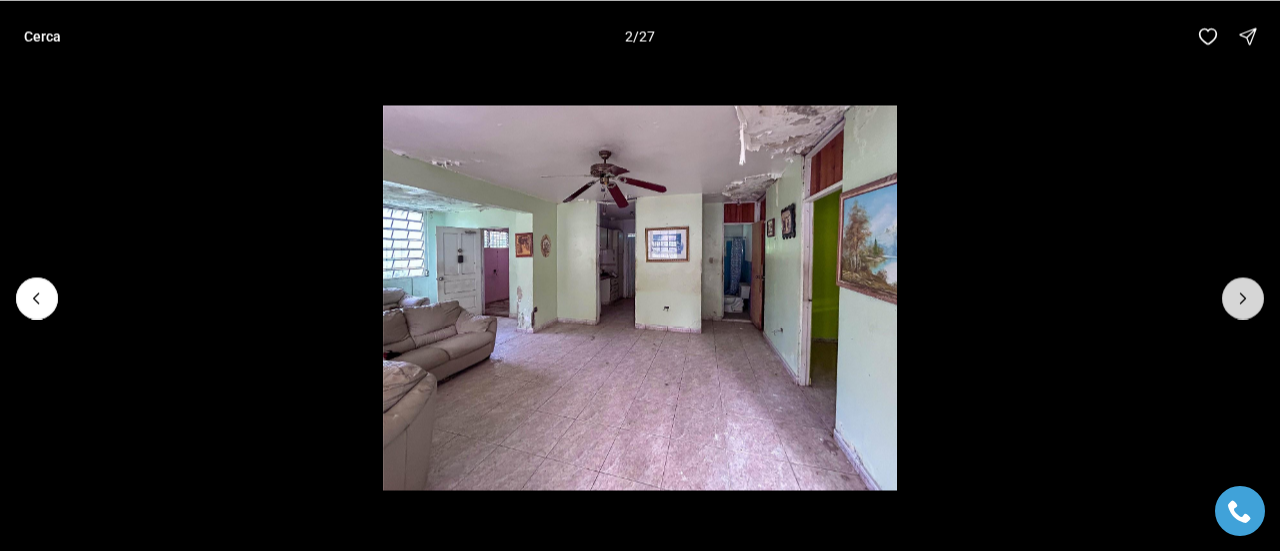 click 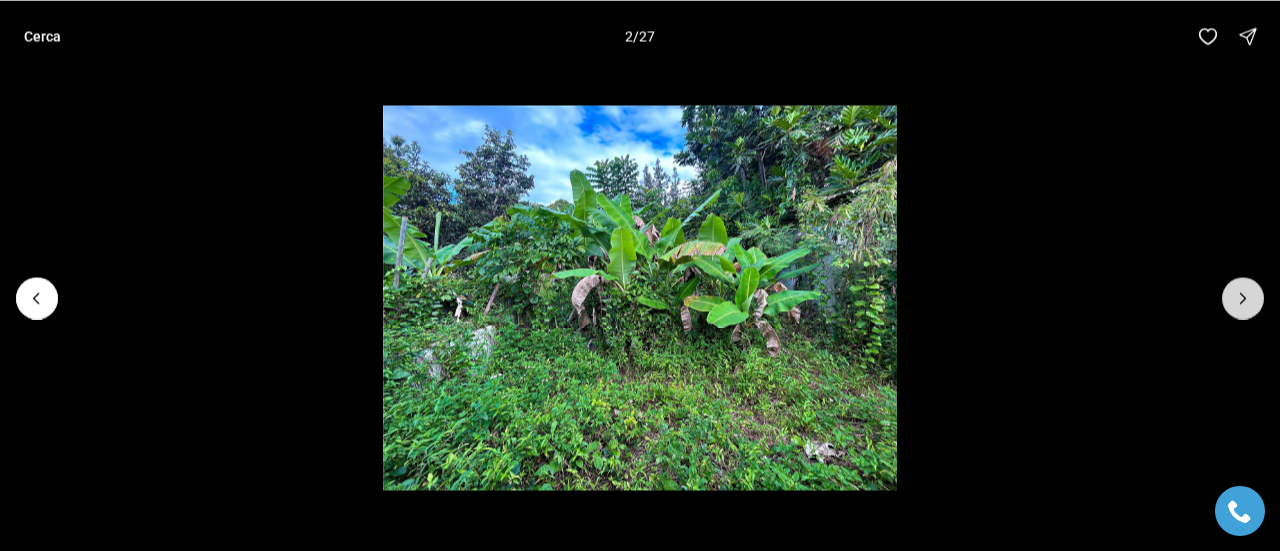 click 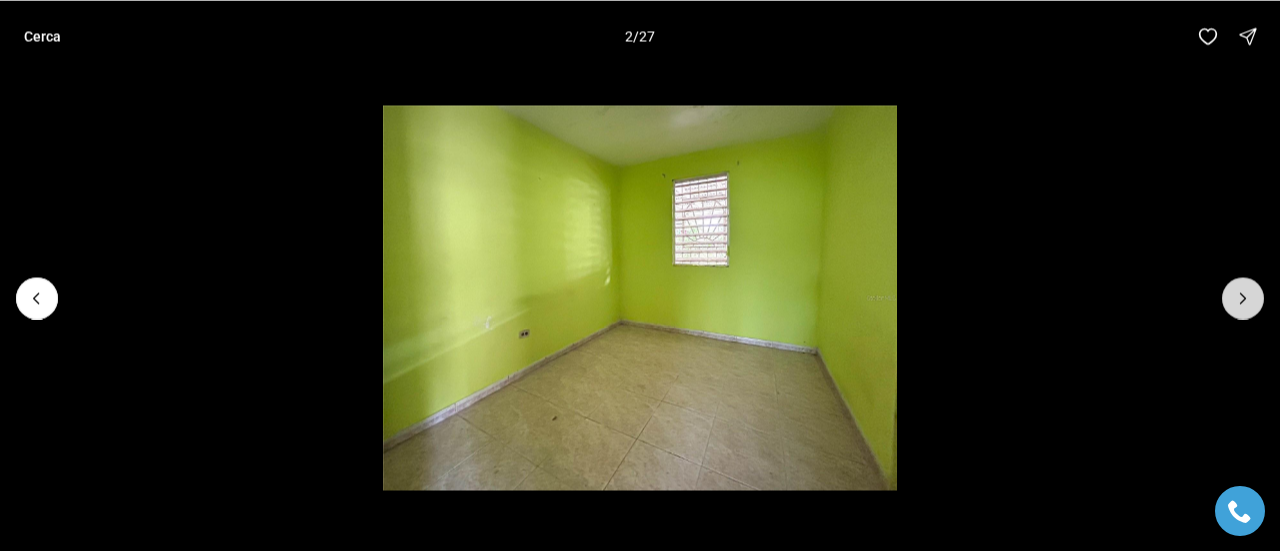 click 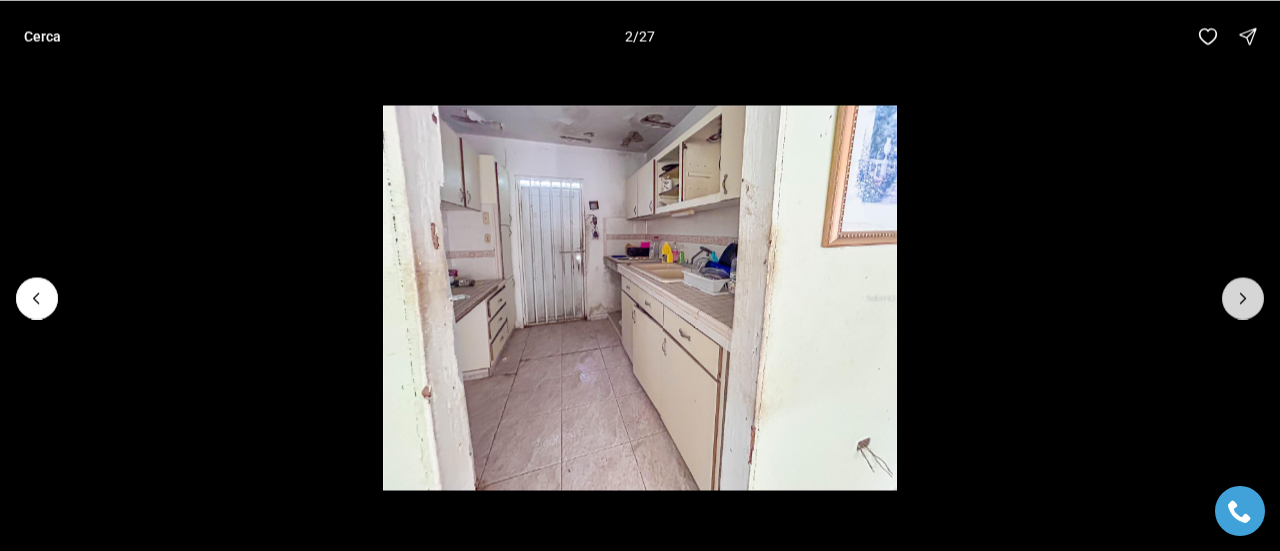 click 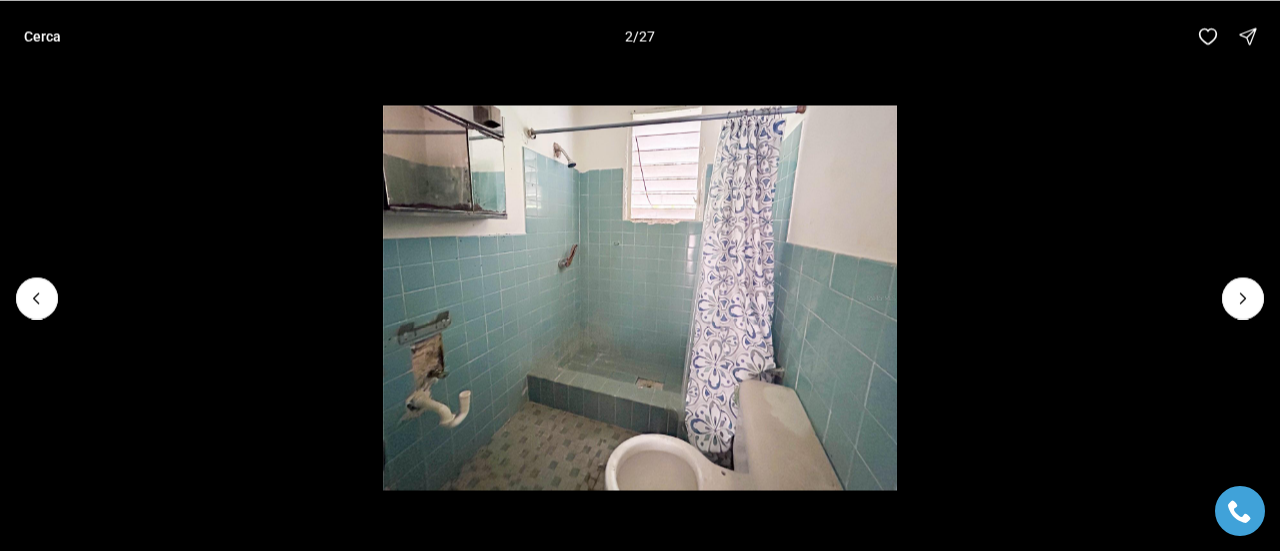 click at bounding box center (640, 297) 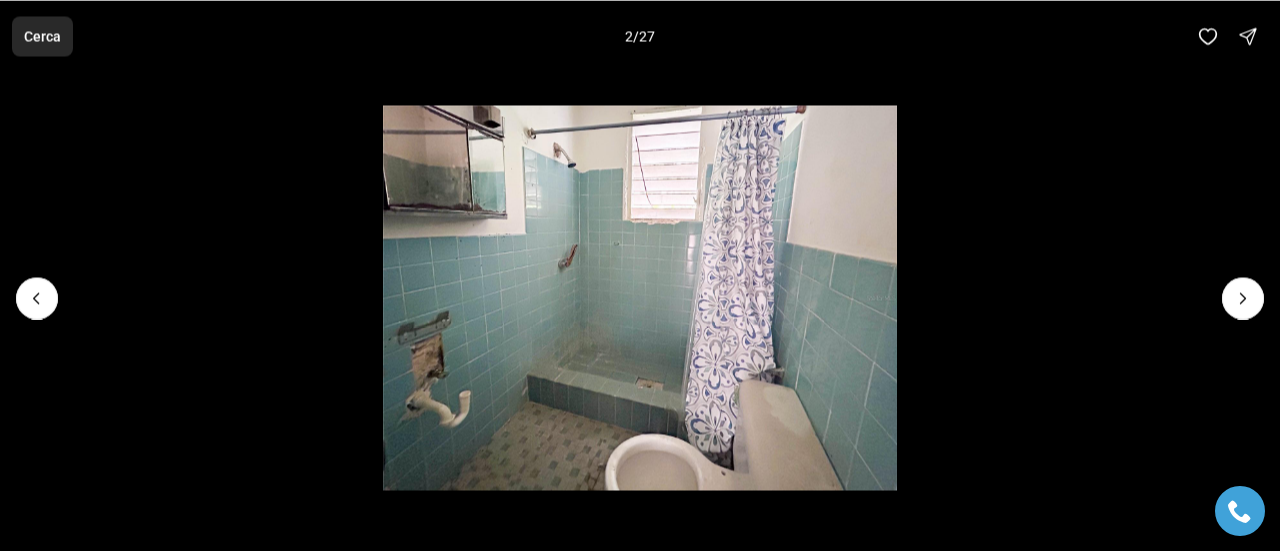 click on "Cerca" at bounding box center (42, 36) 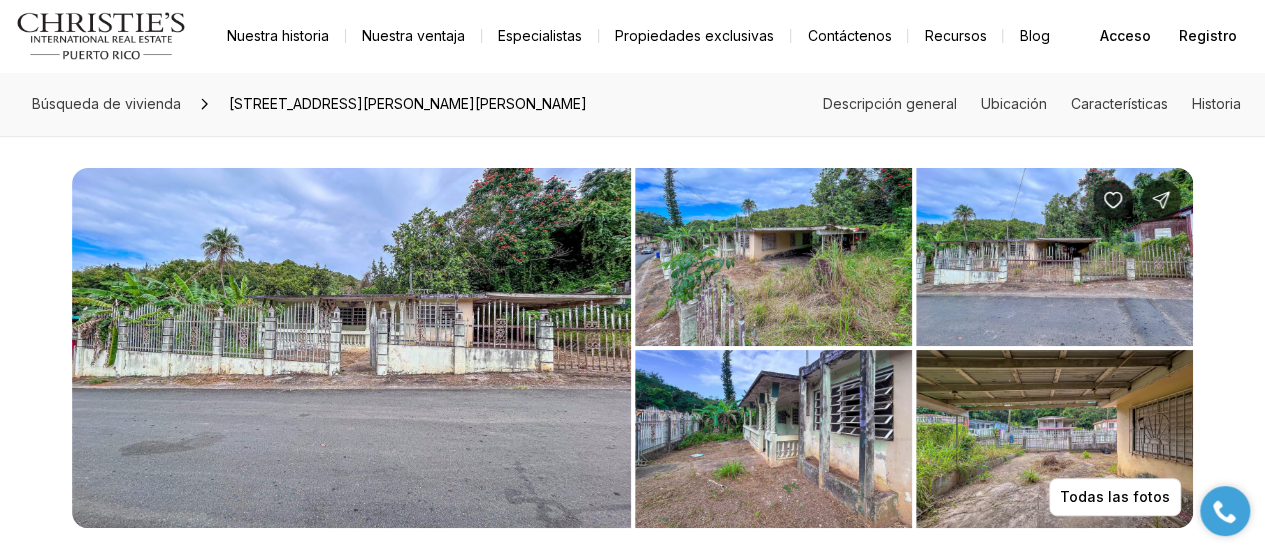 click at bounding box center [351, 348] 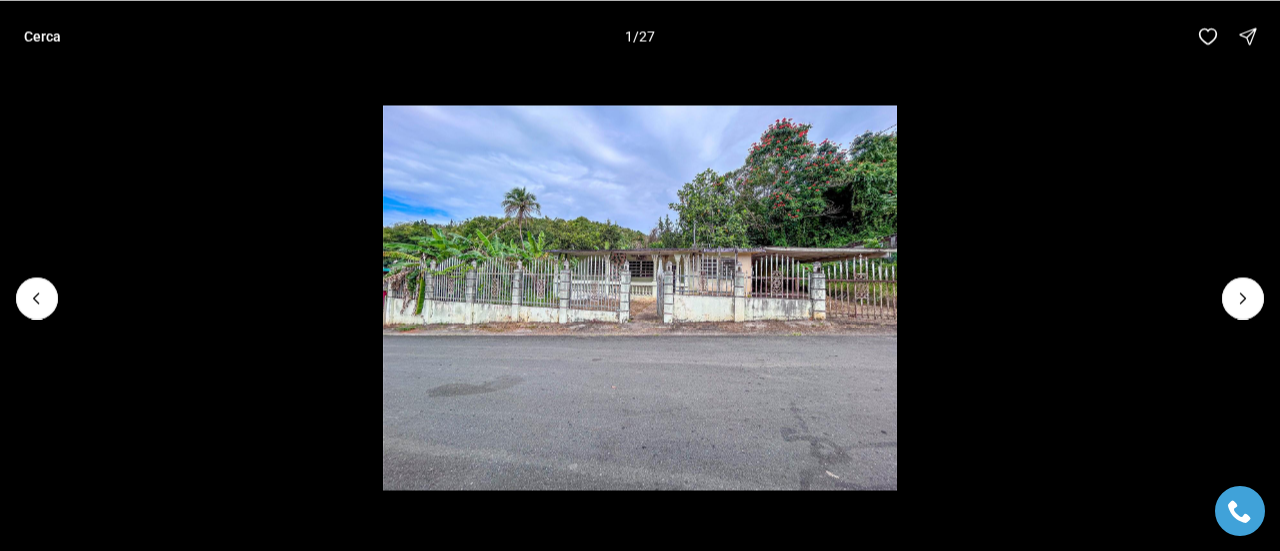 click on "Cerca" at bounding box center [42, 36] 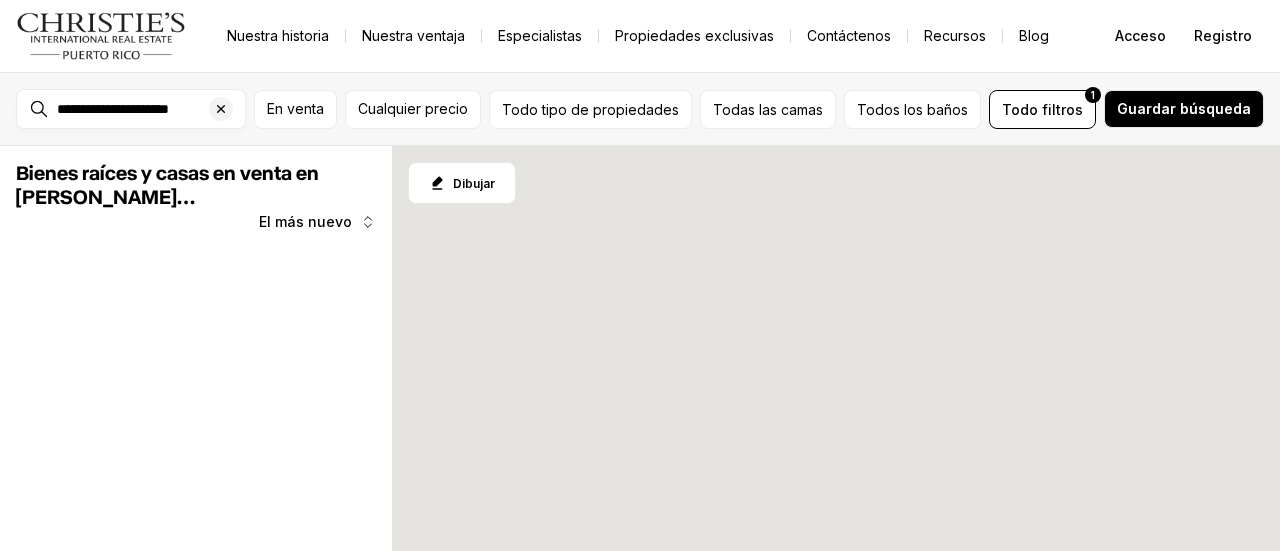 scroll, scrollTop: 0, scrollLeft: 0, axis: both 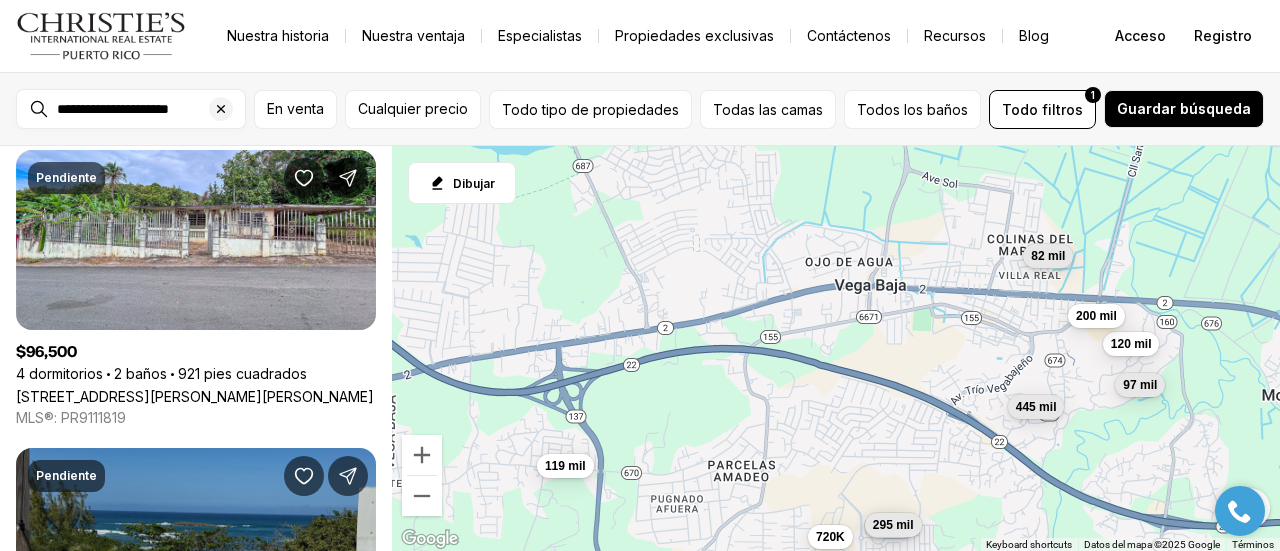 click on "OESTE CHALETS DE LA PLAYA OESTE APTO. 192 #APTO. 192, VEGA BAJA PR, 00693" at bounding box center (196, 694) 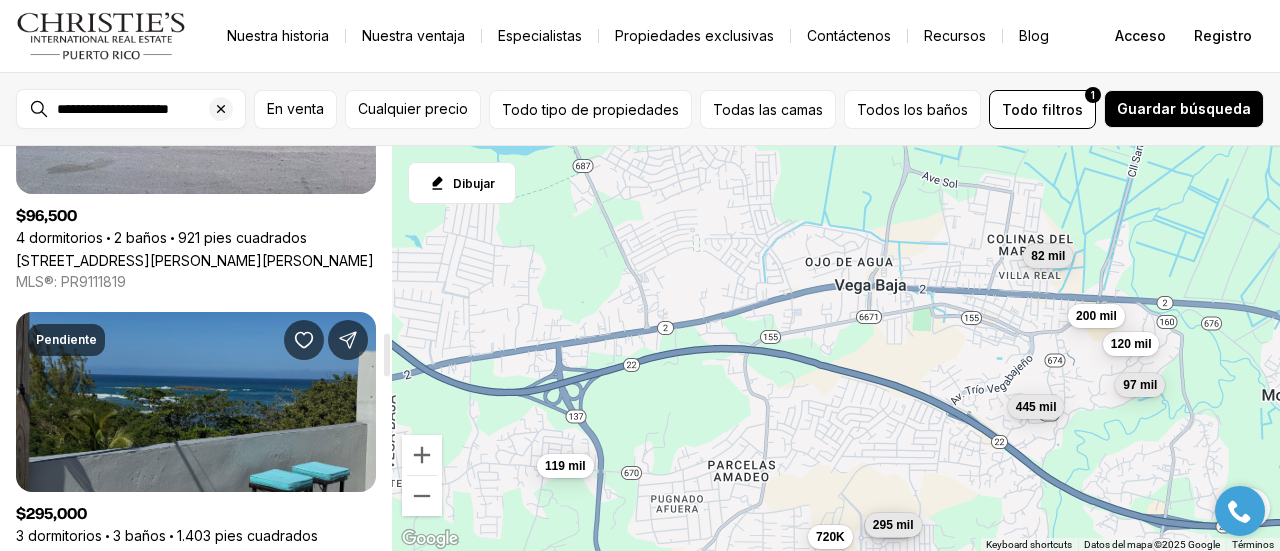 scroll, scrollTop: 1780, scrollLeft: 0, axis: vertical 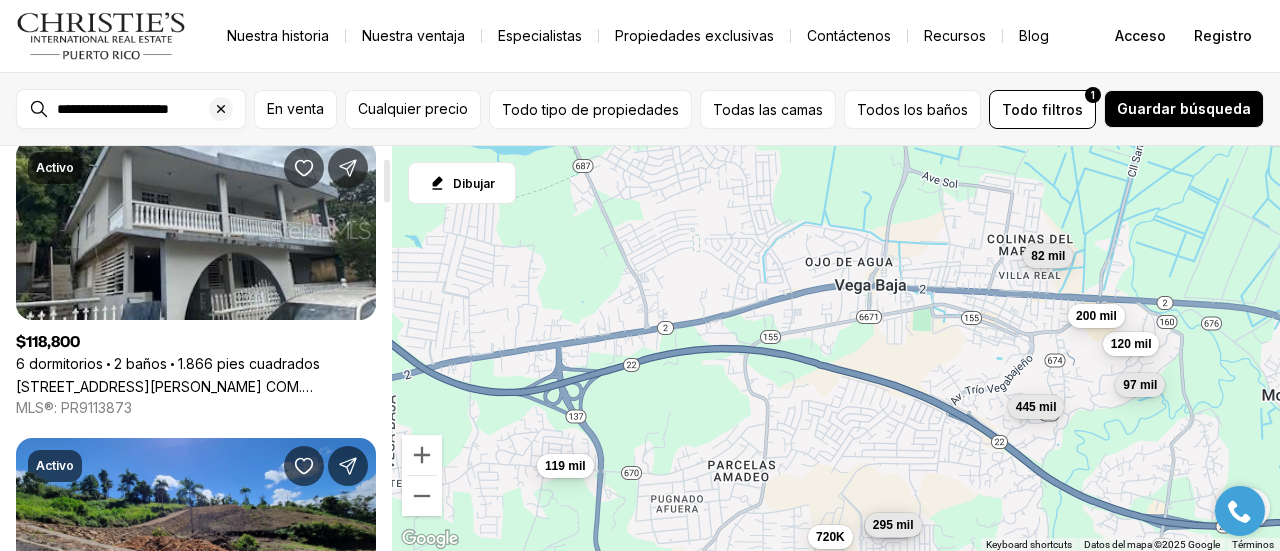 click at bounding box center (387, 348) 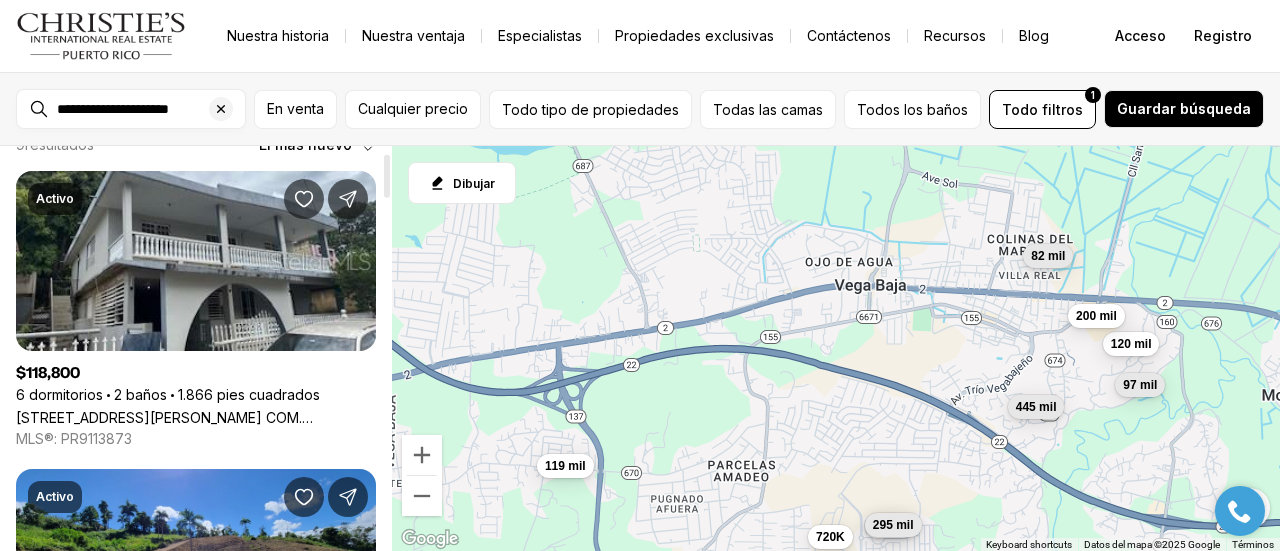 scroll, scrollTop: 64, scrollLeft: 0, axis: vertical 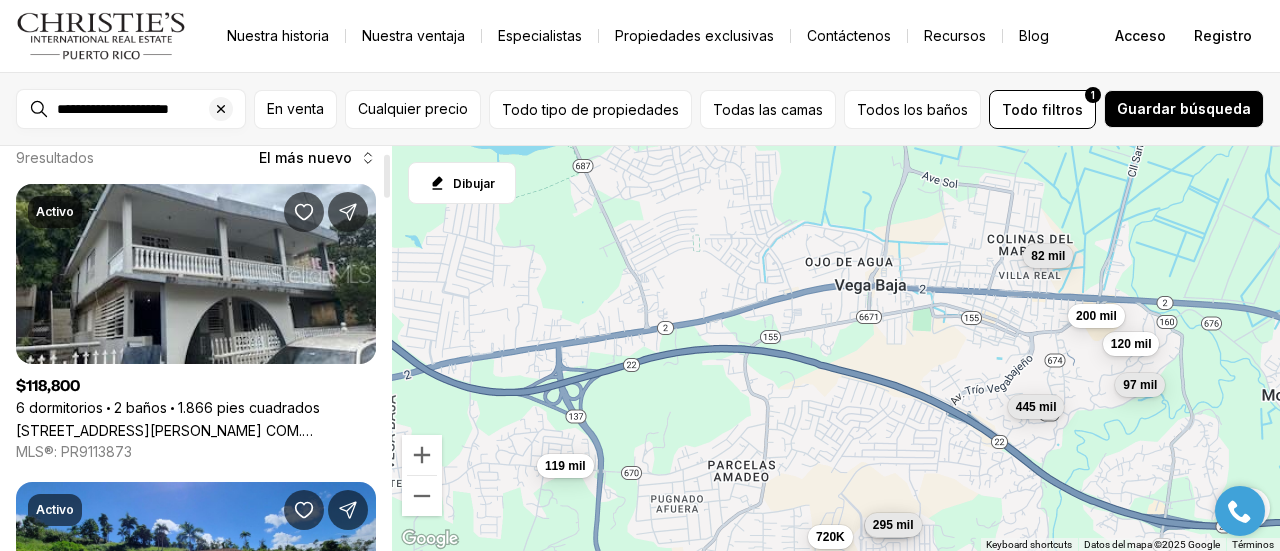 click at bounding box center [387, 176] 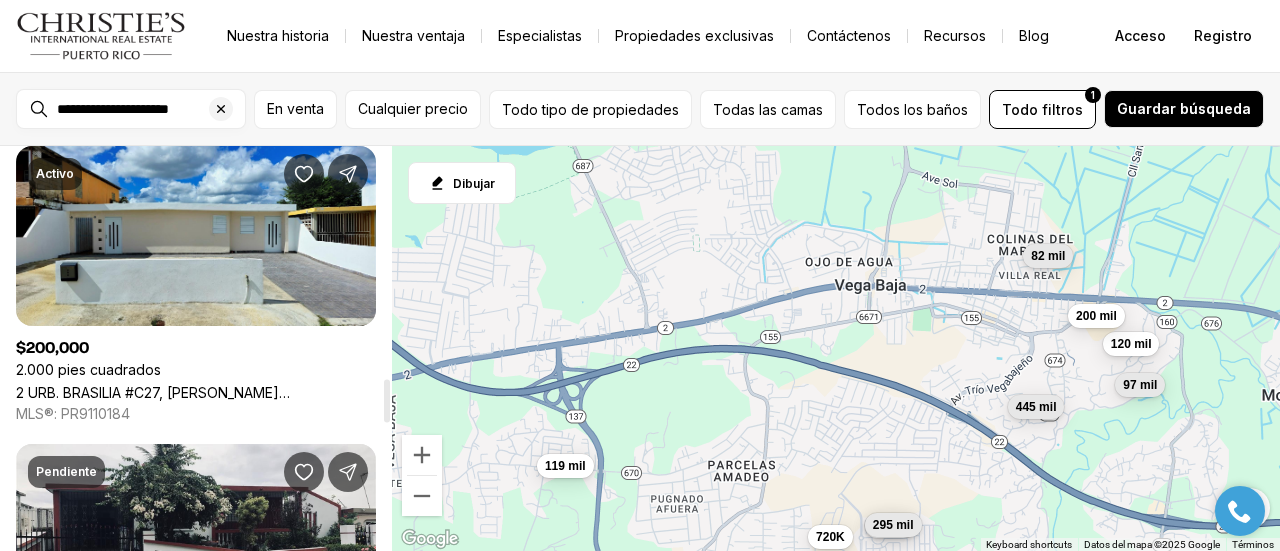 scroll, scrollTop: 2200, scrollLeft: 0, axis: vertical 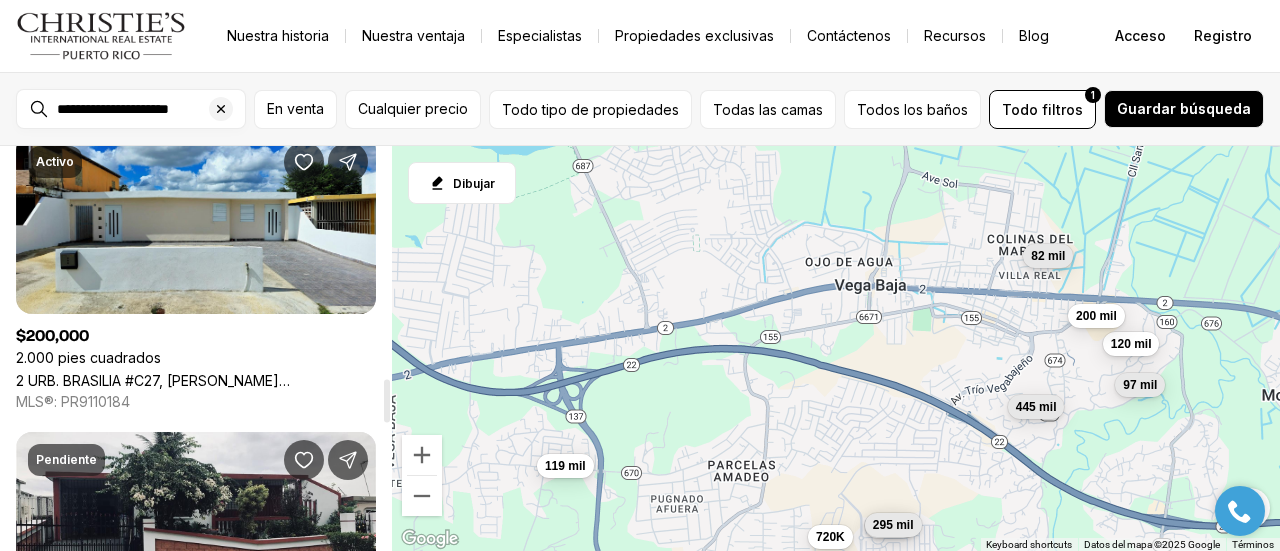 drag, startPoint x: 386, startPoint y: 181, endPoint x: 375, endPoint y: 407, distance: 226.26755 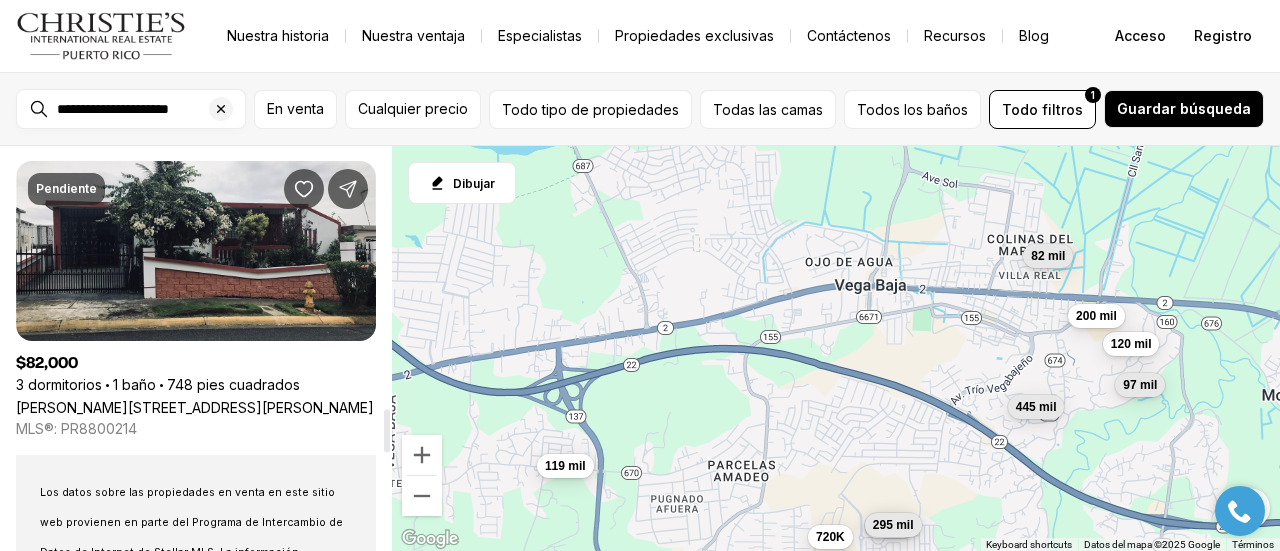 scroll, scrollTop: 2458, scrollLeft: 0, axis: vertical 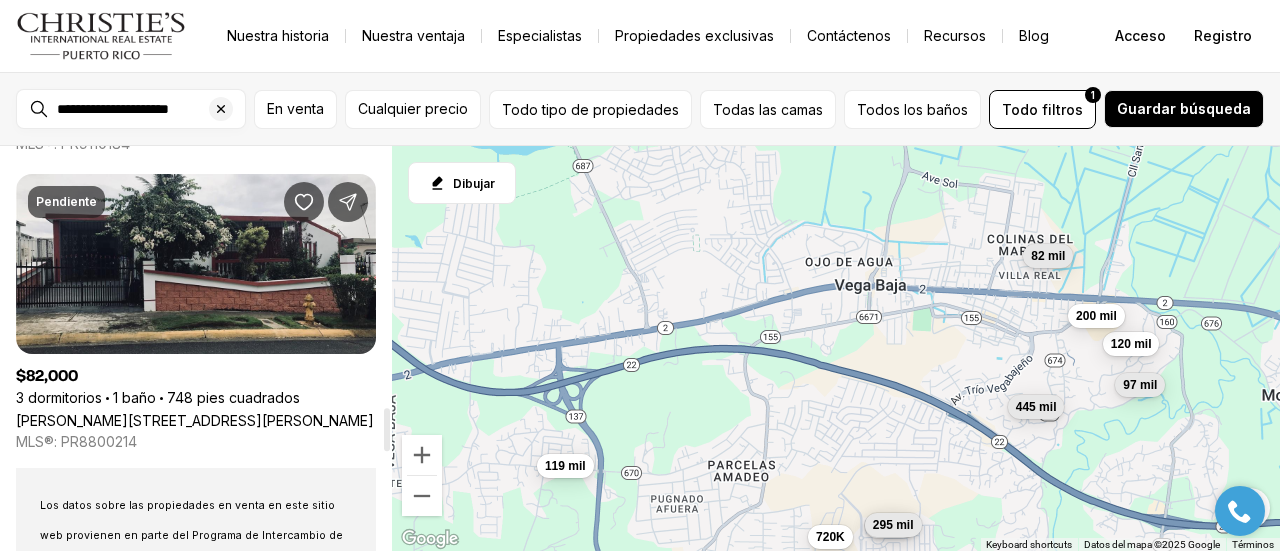 drag, startPoint x: 385, startPoint y: 407, endPoint x: 384, endPoint y: 435, distance: 28.01785 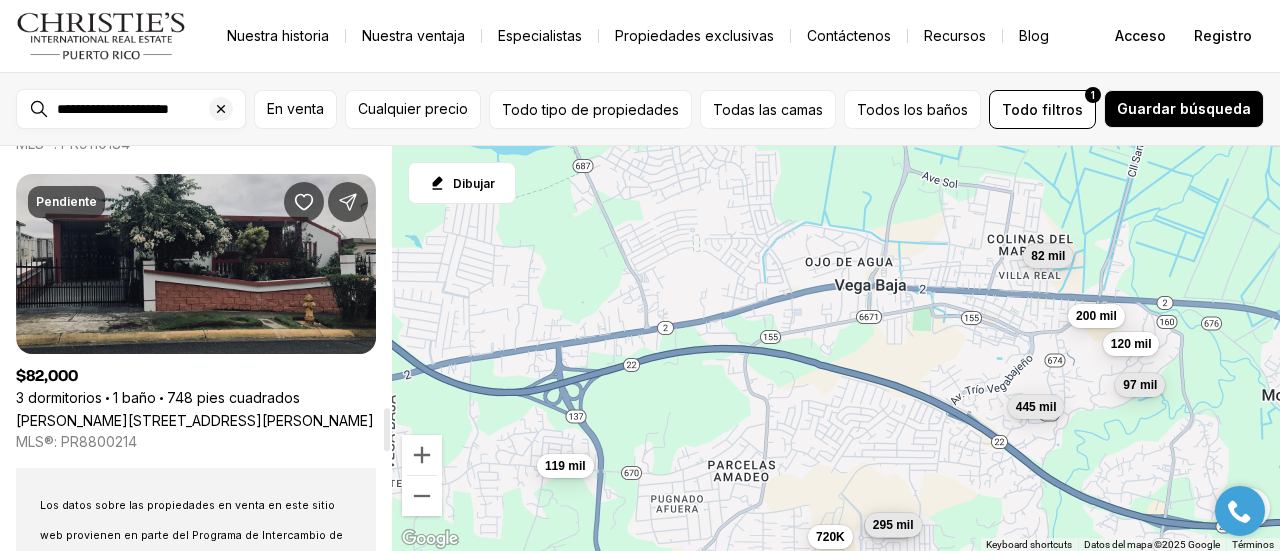 click on "CALLE LOURDES B6, VEGA BAJA PR, 00693" at bounding box center (195, 420) 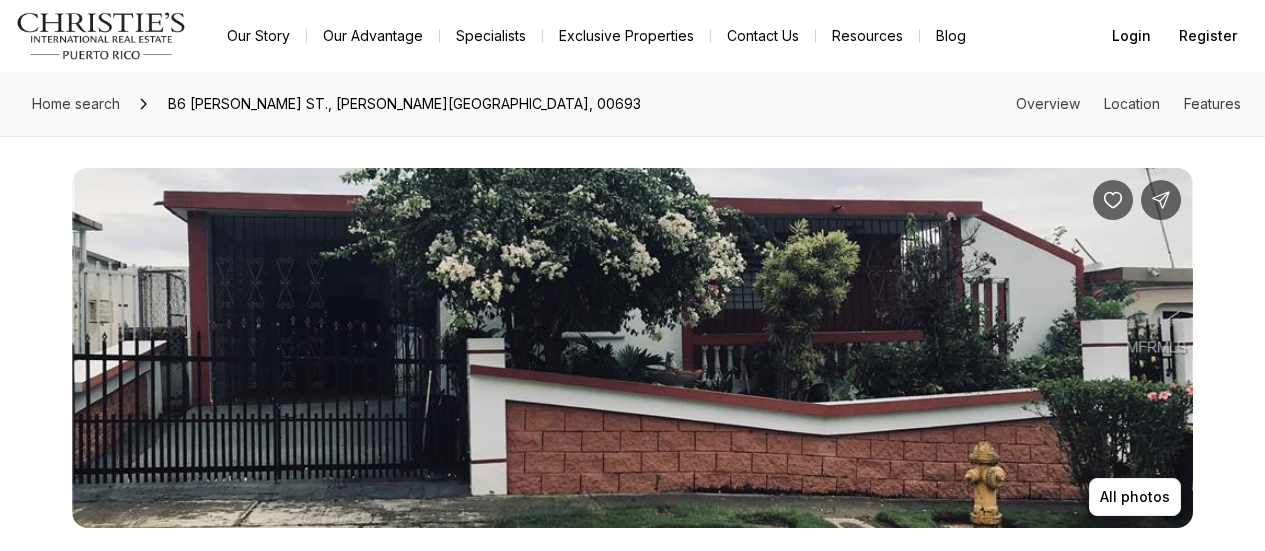 scroll, scrollTop: 0, scrollLeft: 0, axis: both 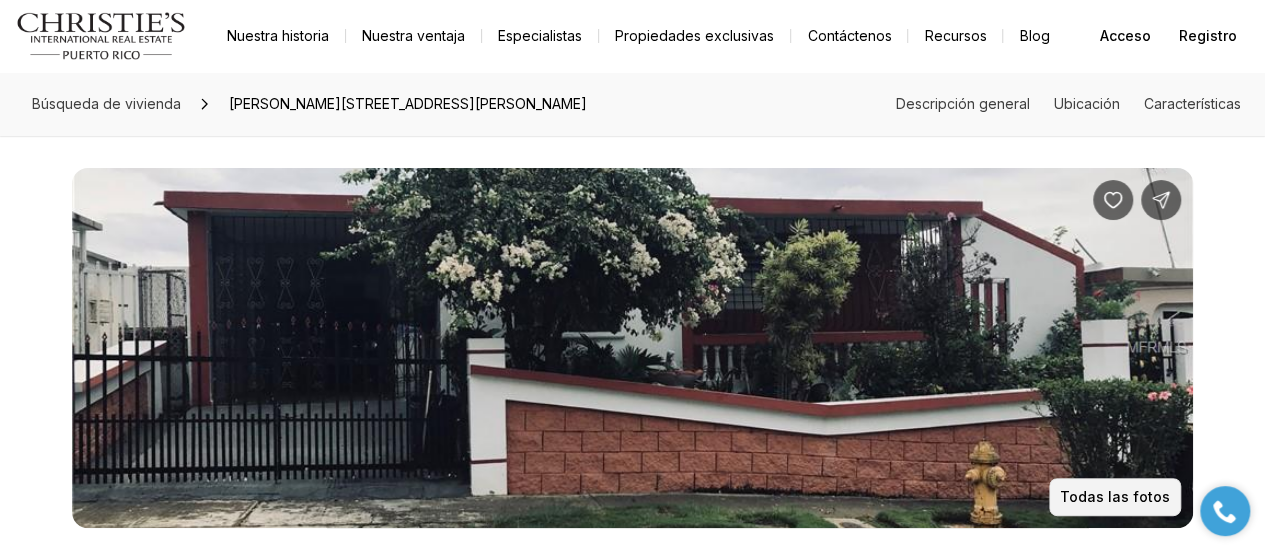 click on "Todas las fotos" at bounding box center (1115, 496) 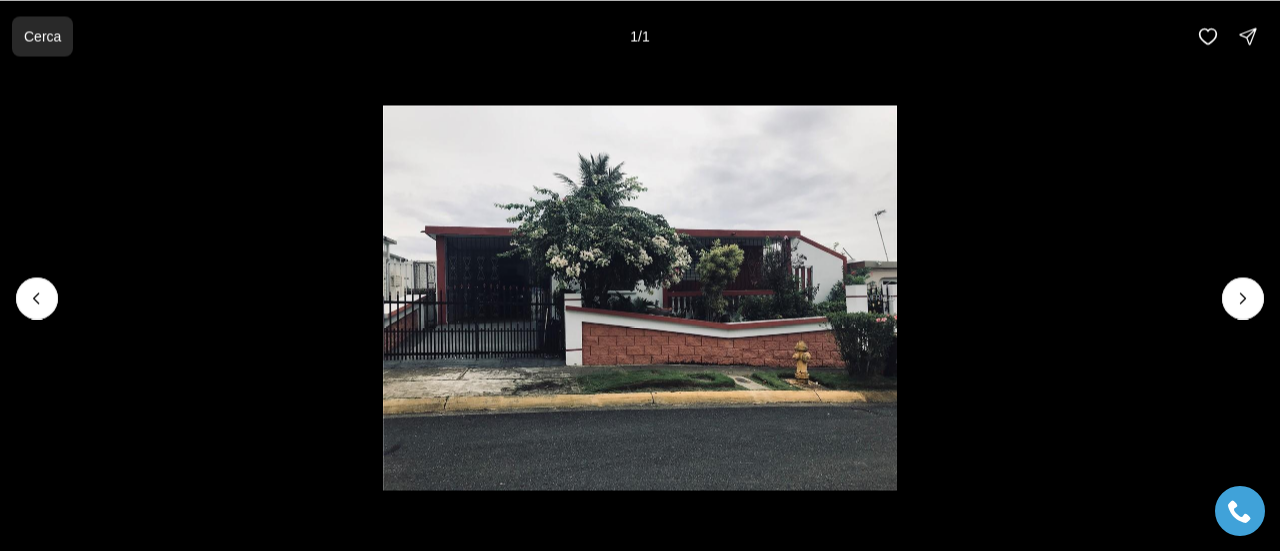 click on "Cerca" at bounding box center [42, 36] 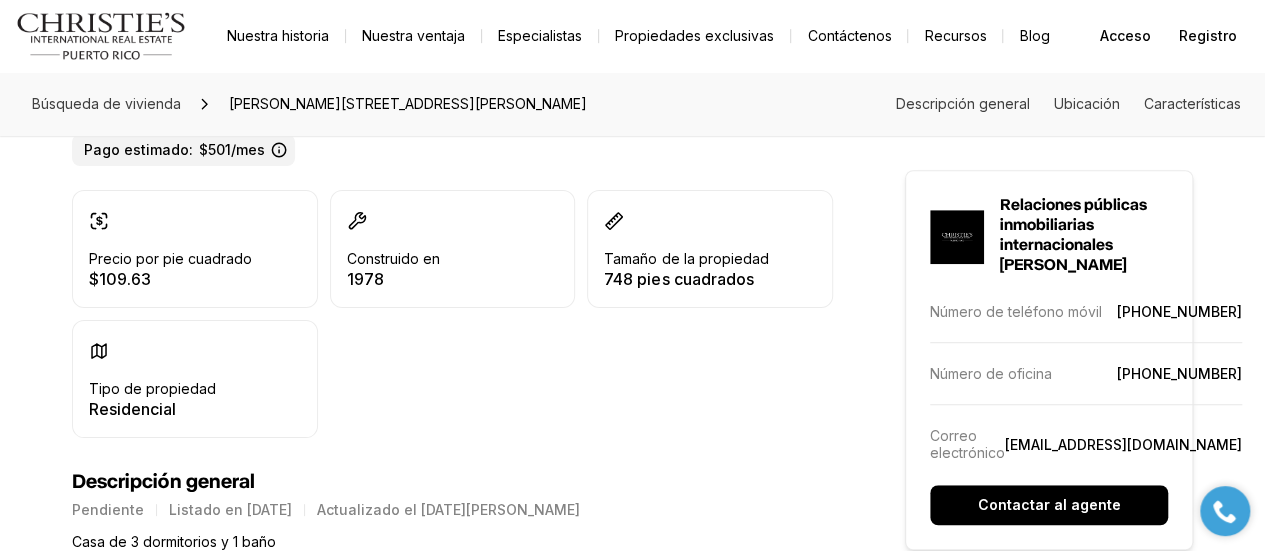 scroll, scrollTop: 546, scrollLeft: 0, axis: vertical 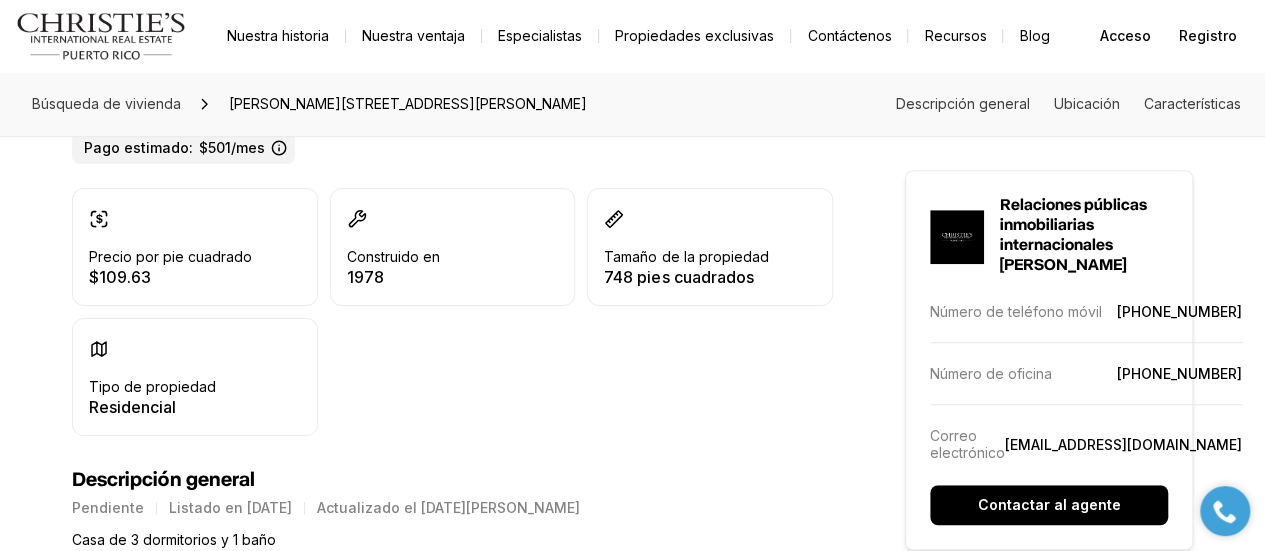 click on "3 camas 1 baño 748 pies cuadrados $82,000 CALLE LOURDES B6 VEGA BAJA PR, 00693 Pago estimado:  $501/mes Precio por pie cuadrado $109.63 Construido en 1978 Tamaño de la propiedad 748 pies cuadrados Tipo de propiedad Residencial" at bounding box center (452, 237) 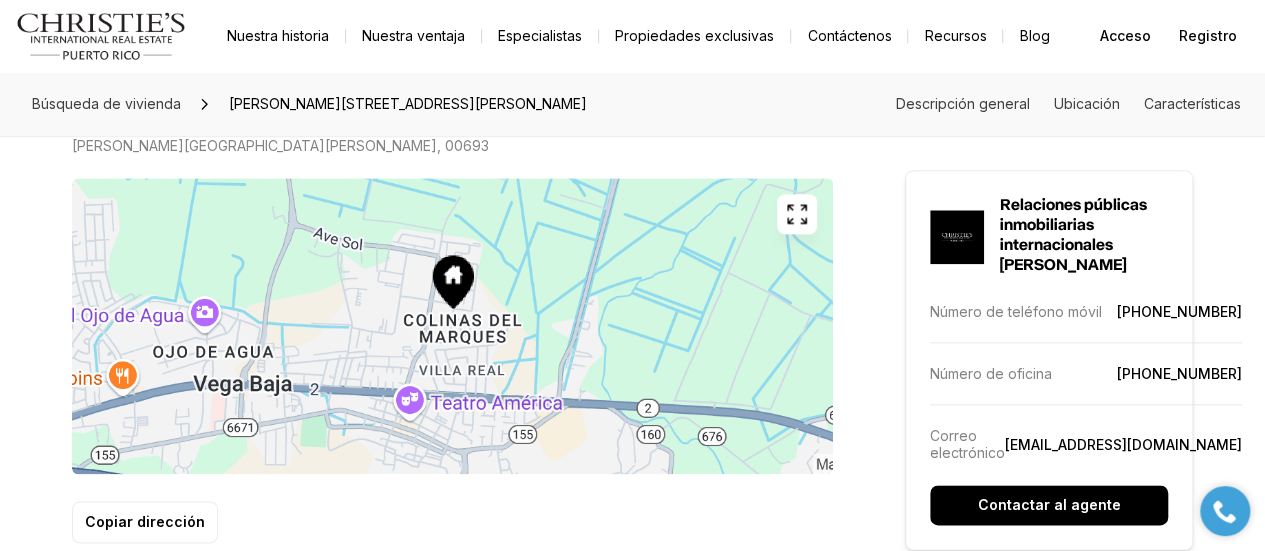 scroll, scrollTop: 1048, scrollLeft: 0, axis: vertical 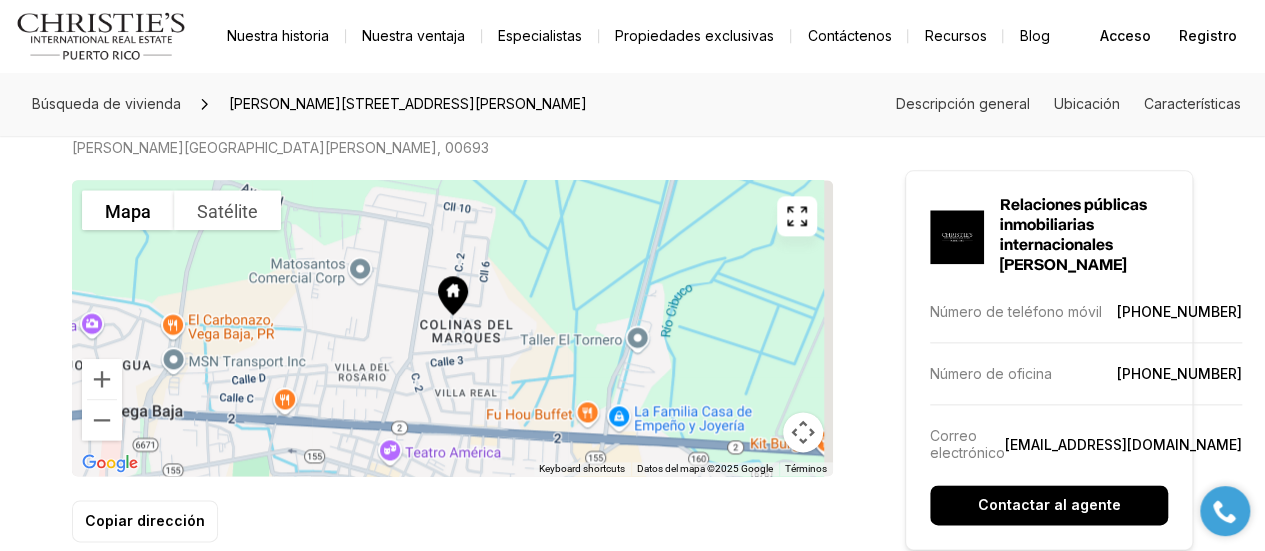 click 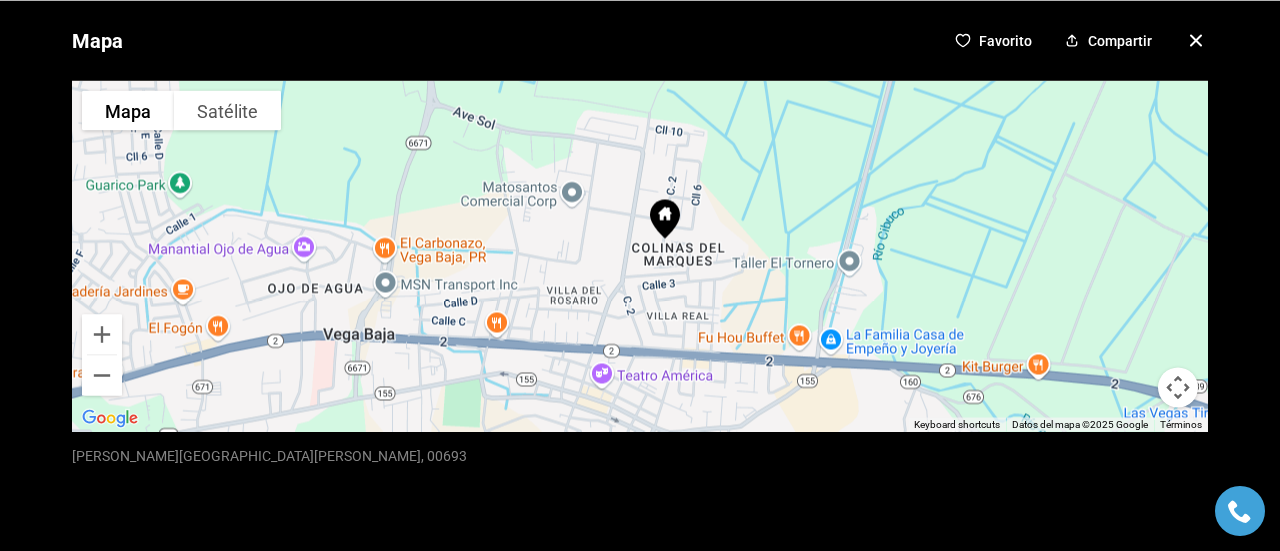 click on "Mapa Favorito Compartir Para navegar por el mapa con gestos táctiles, toque dos veces y mantenga el dedo sobre el mapa, luego arrástrelo. ← Move left → Move right ↑ Move up ↓ Move down + Zoom in - Zoom out Home Jump left by 75% End Jump right by 75% Page Up Jump up by 75% Page Down Jump down by 75% Para navegar, presione las teclas de flecha. Utilice dos dedos para mover el mapa Mapa Satélite Keyboard shortcuts Datos del mapa Datos del mapa ©2025 Google Datos del mapa ©2025 Google 200 m  Haga clic para alternar entre unidades métricas e imperiales Términos Informar un error en el mapa CALLE LOURDES B6 VEGA BAJA PR, 00693" at bounding box center (640, 275) 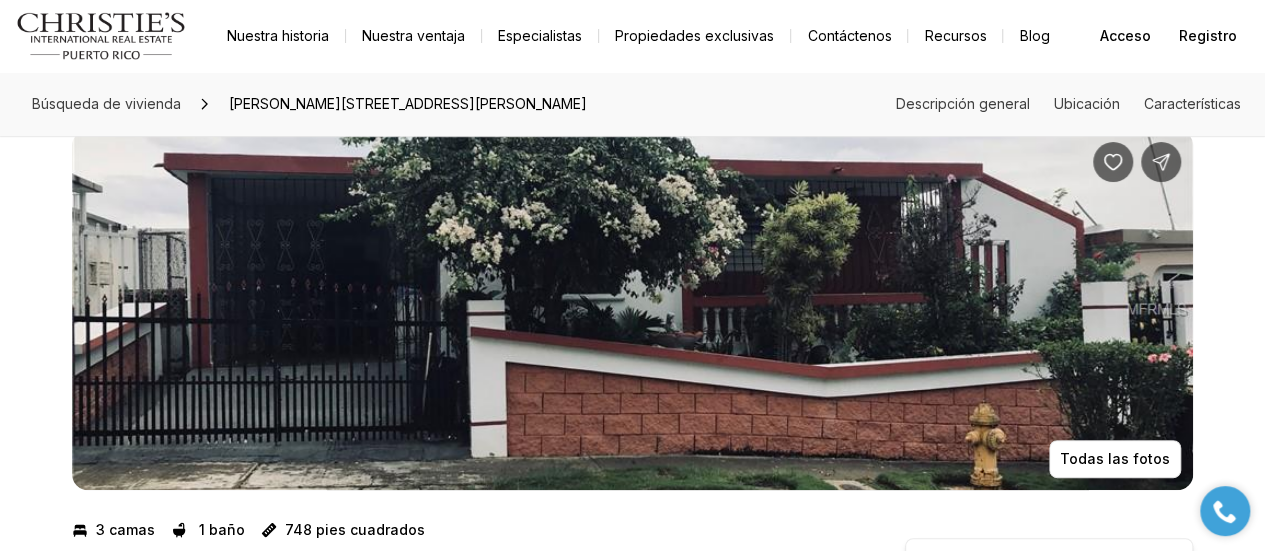 scroll, scrollTop: 0, scrollLeft: 0, axis: both 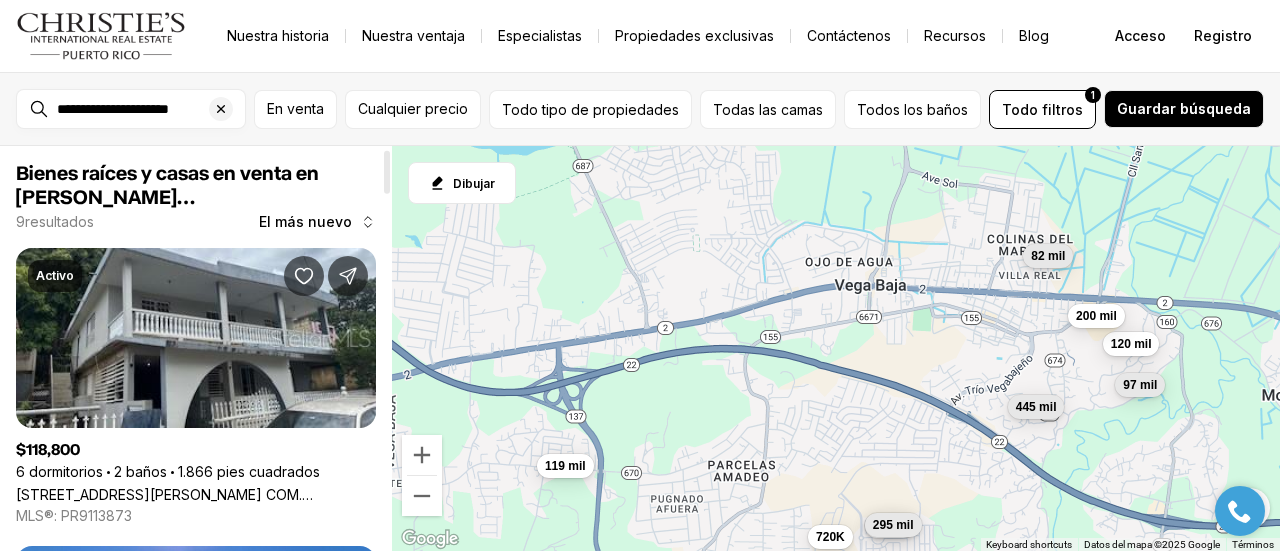 drag, startPoint x: 390, startPoint y: 422, endPoint x: 392, endPoint y: 139, distance: 283.00708 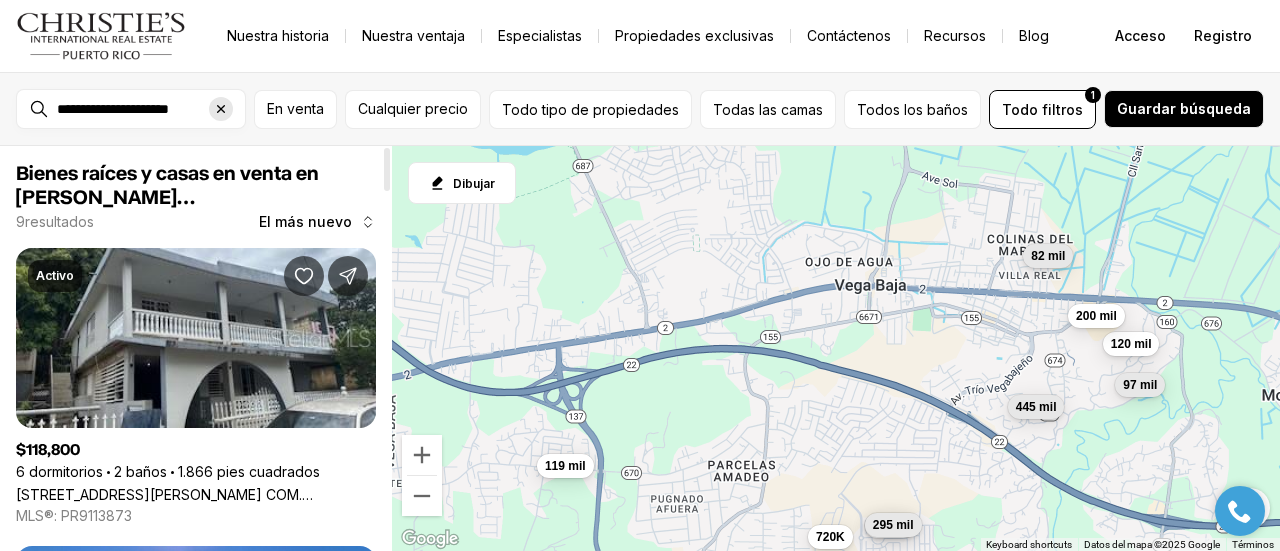 click 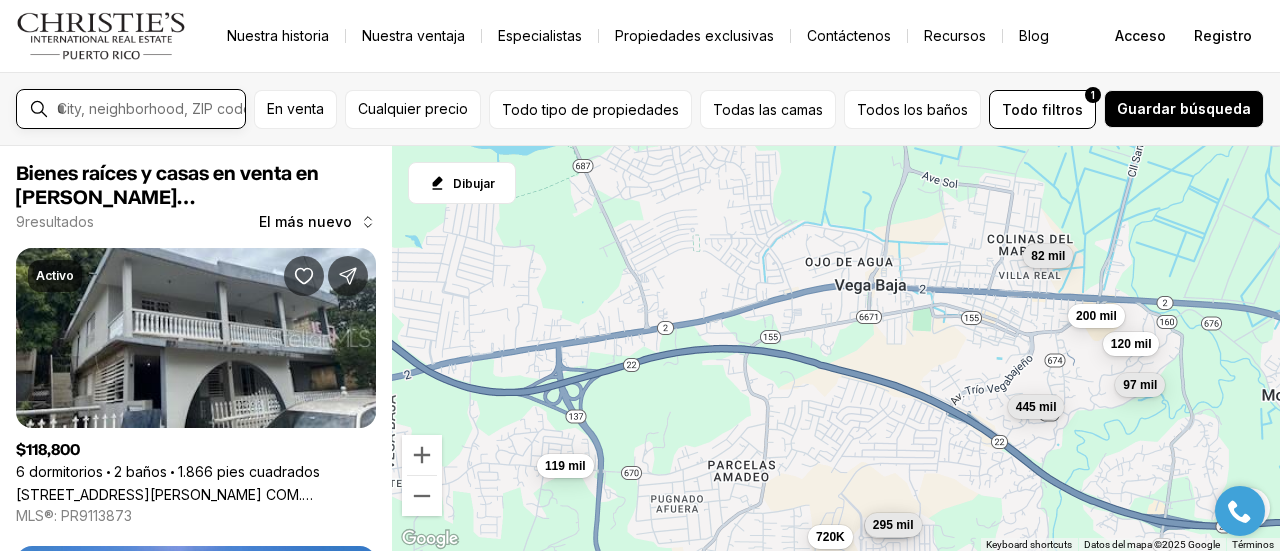 click at bounding box center (147, 109) 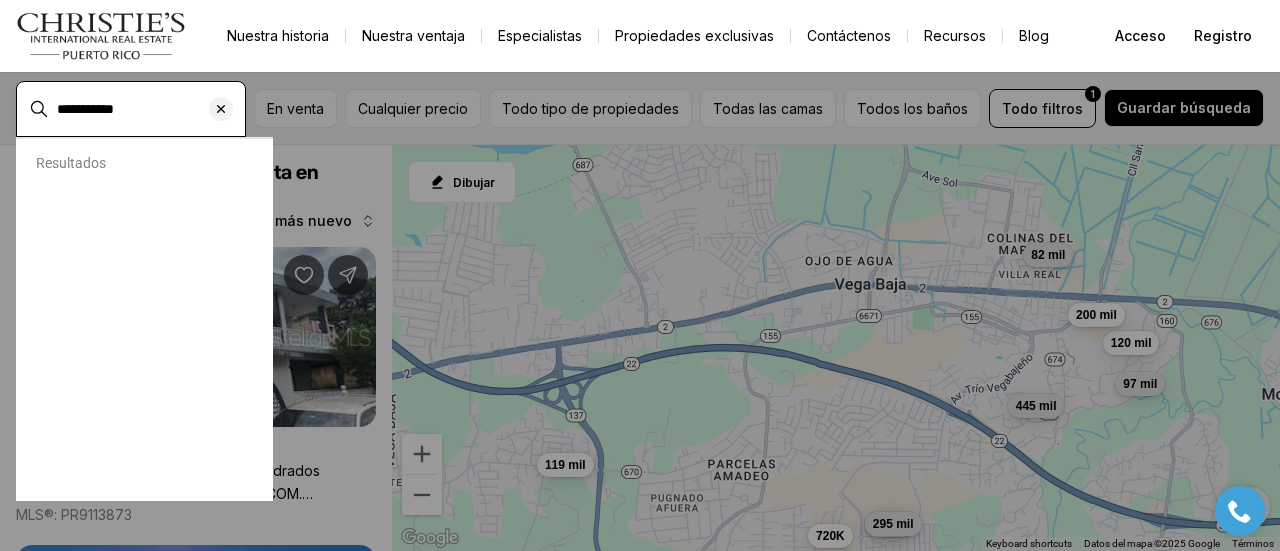 type on "**********" 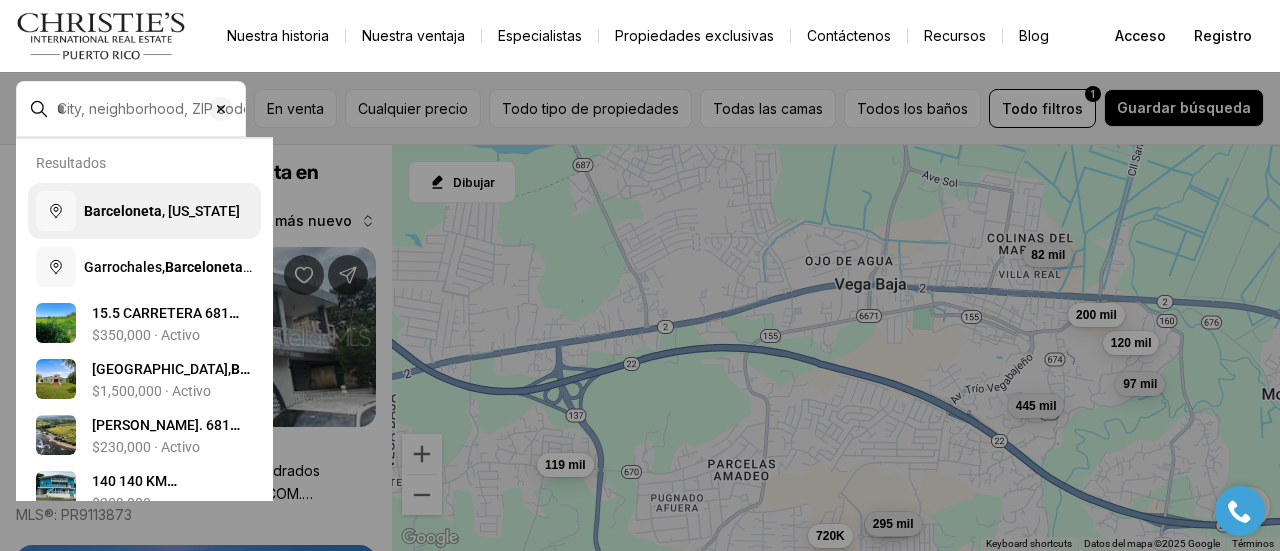 click on "Barceloneta  , [US_STATE]" at bounding box center [162, 211] 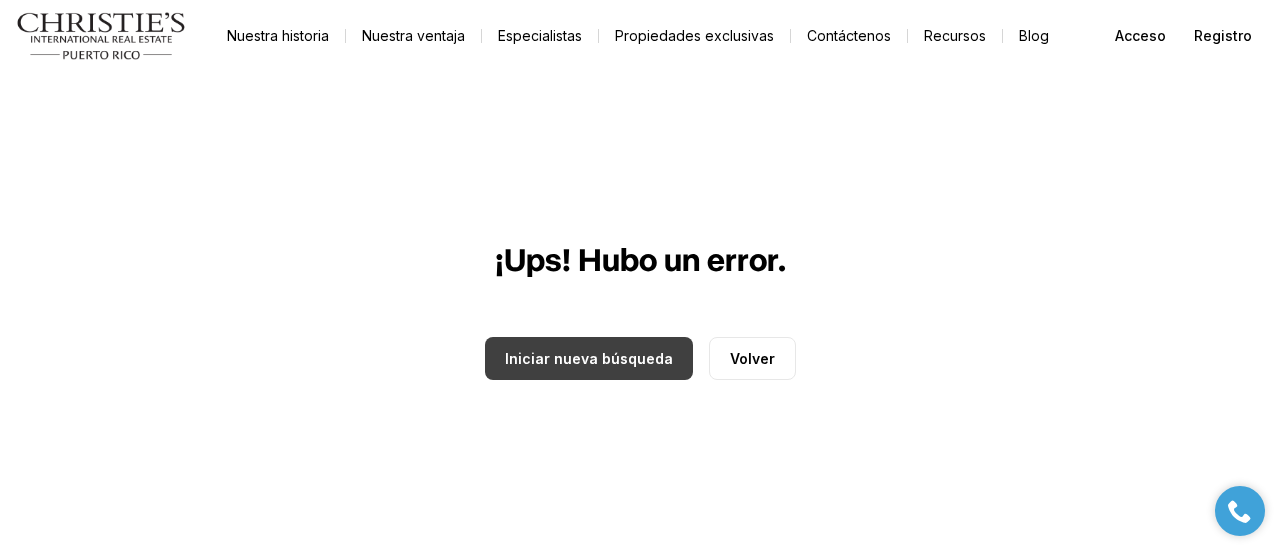 click on "Iniciar nueva búsqueda" at bounding box center (589, 358) 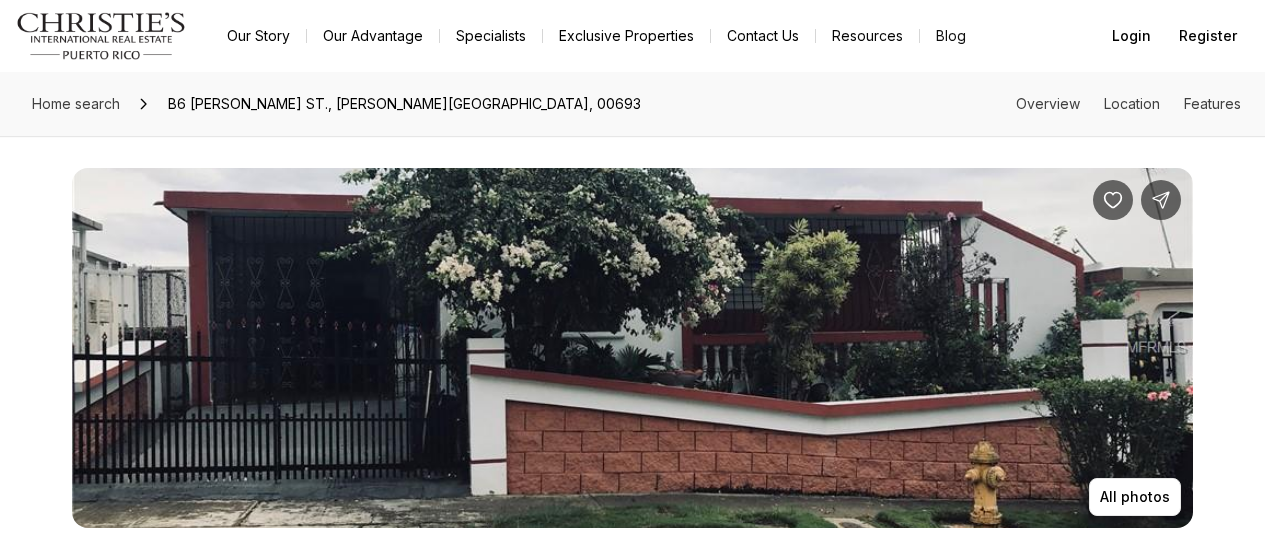 scroll, scrollTop: 0, scrollLeft: 0, axis: both 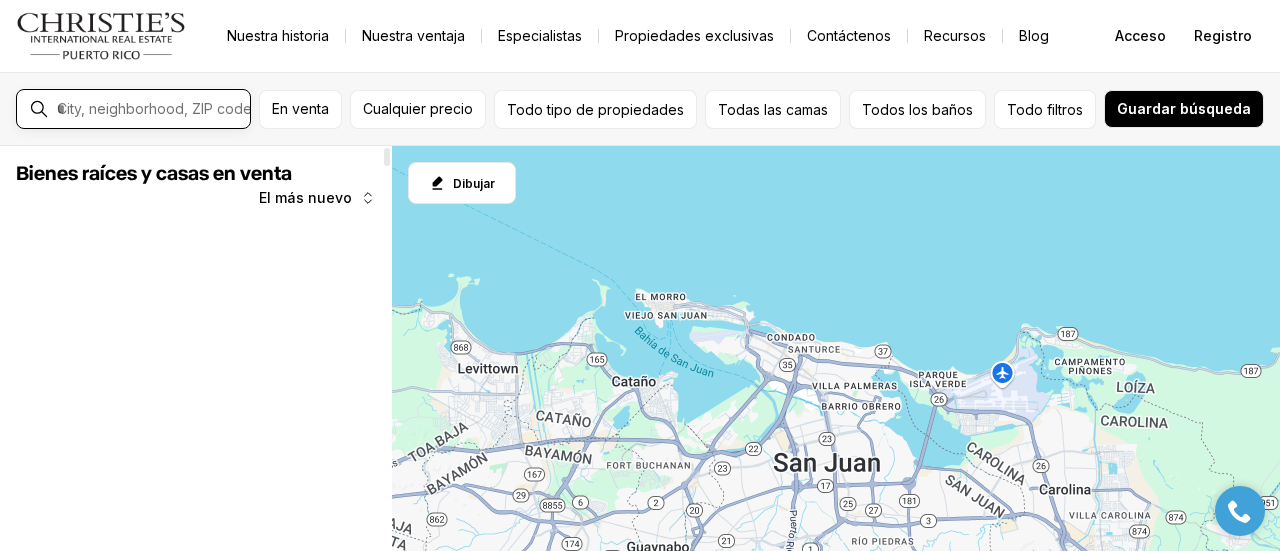 click at bounding box center (149, 109) 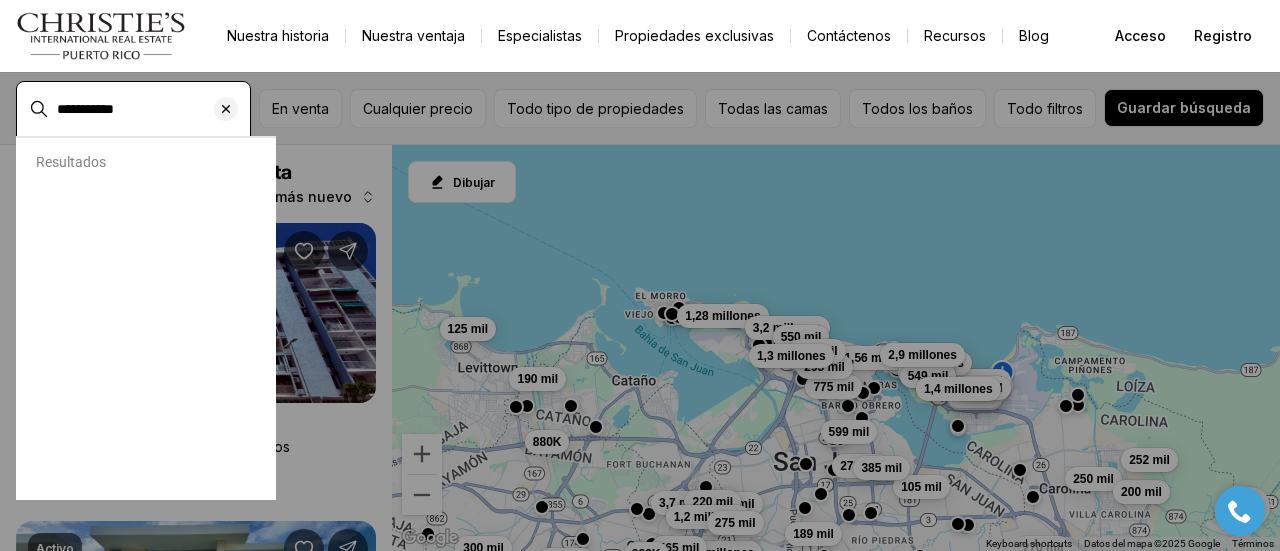 type on "**********" 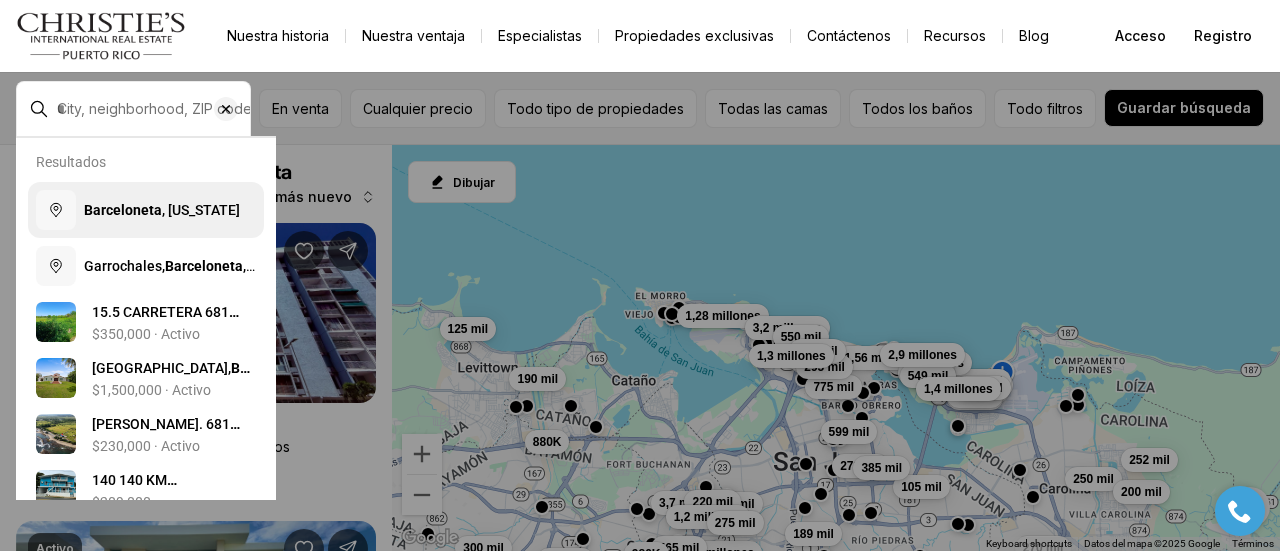 click on ", Puerto Rico" at bounding box center (201, 210) 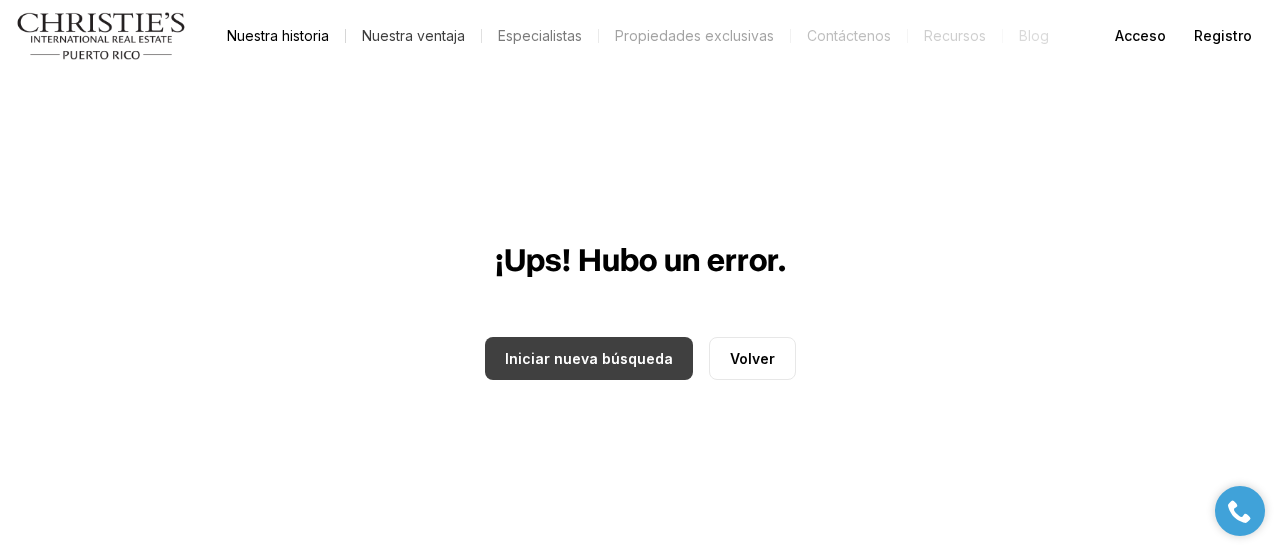 click on "Iniciar nueva búsqueda" at bounding box center [589, 358] 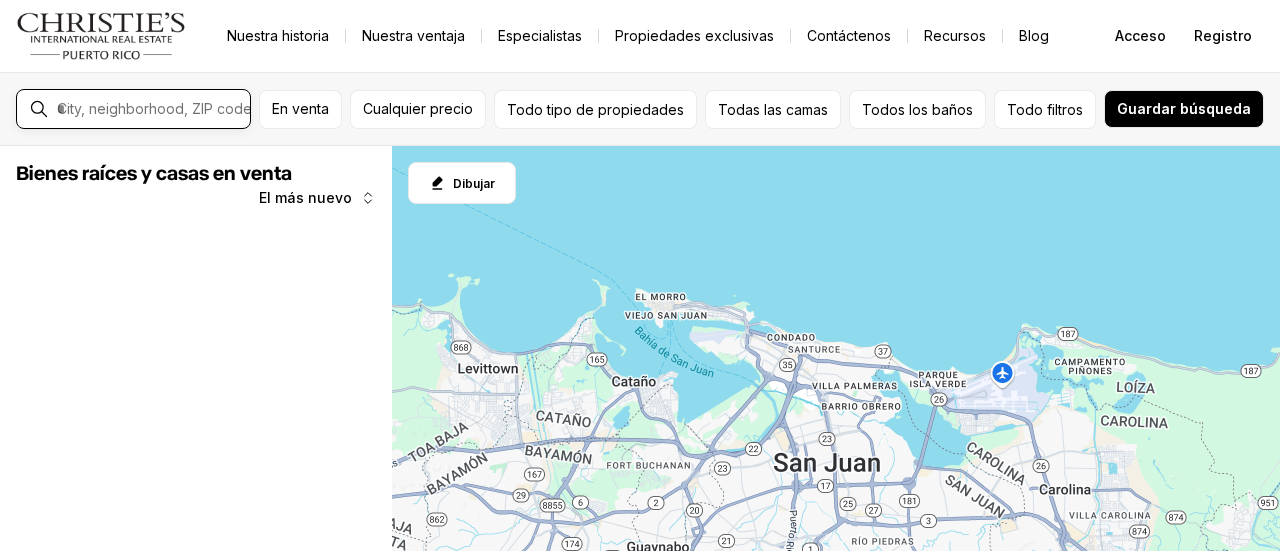 scroll, scrollTop: 0, scrollLeft: 0, axis: both 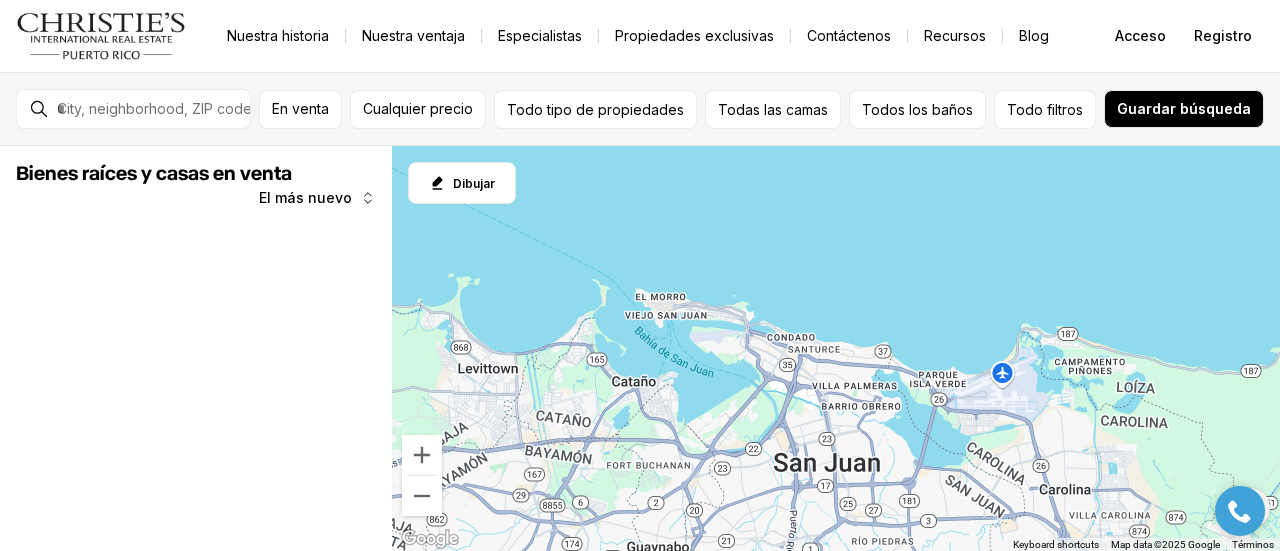 click at bounding box center (149, 109) 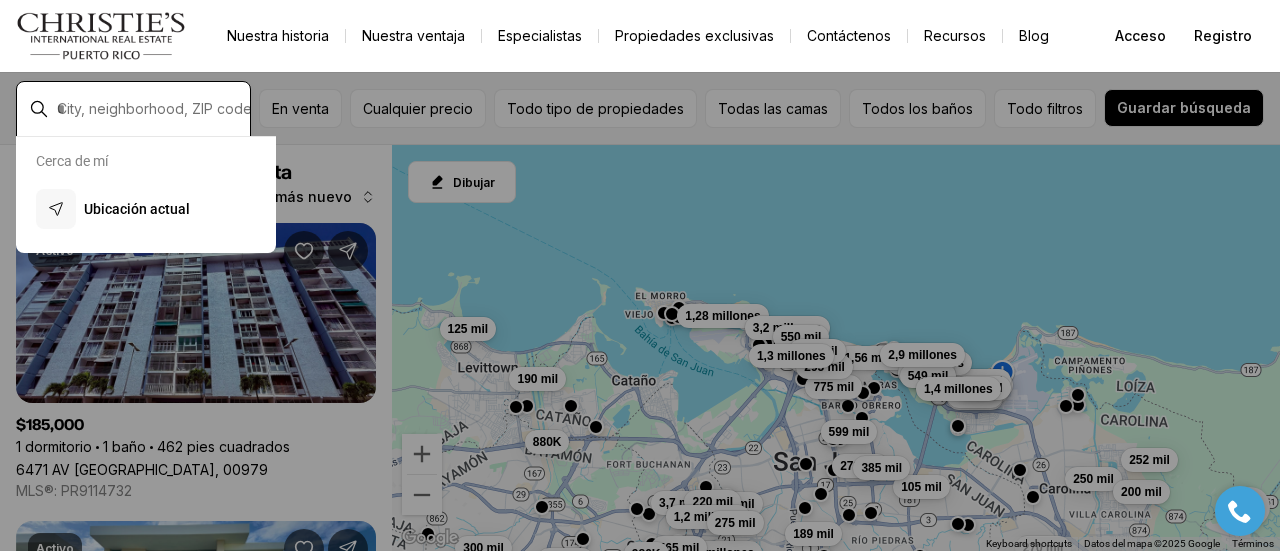 click at bounding box center (149, 109) 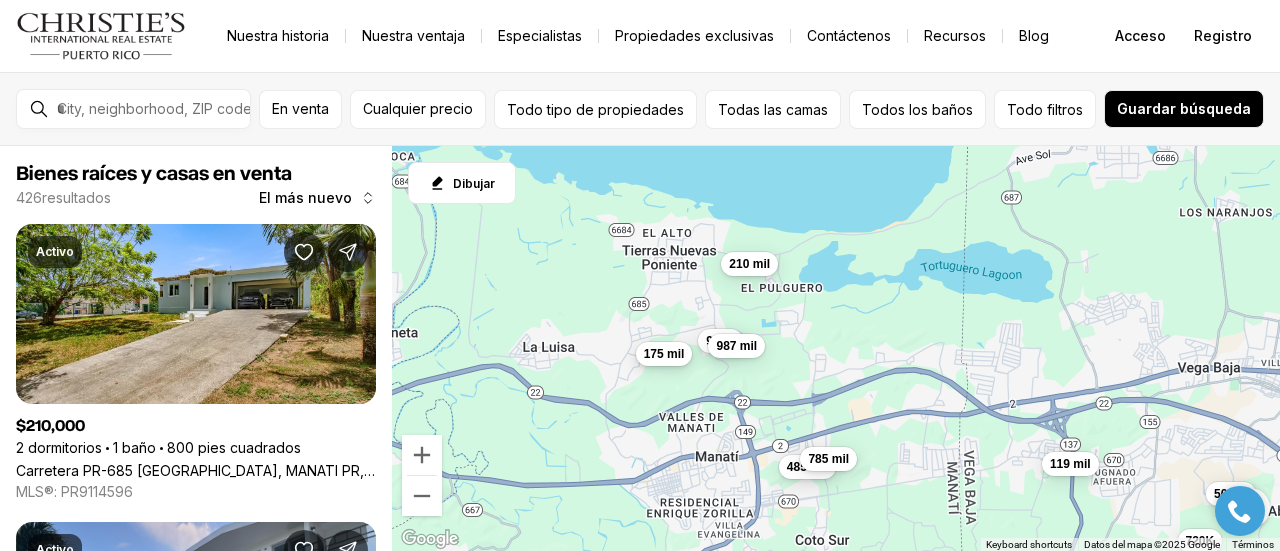 click on "175 mil" at bounding box center (664, 354) 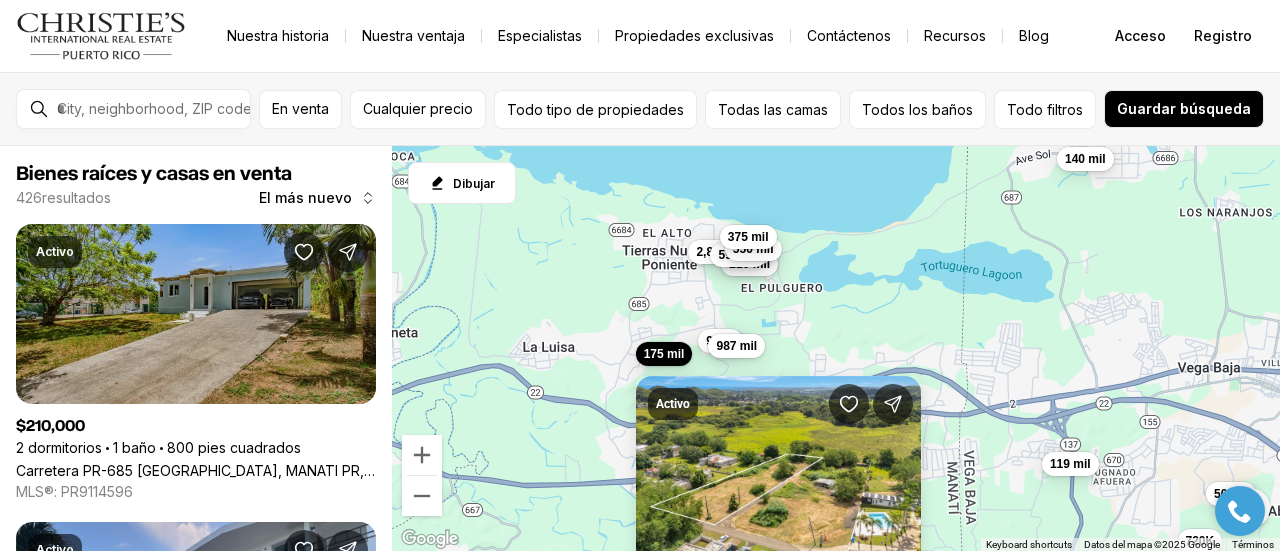 click on "Carretera PR-685 [GEOGRAPHIC_DATA], MANATI PR, 00674" at bounding box center [196, 470] 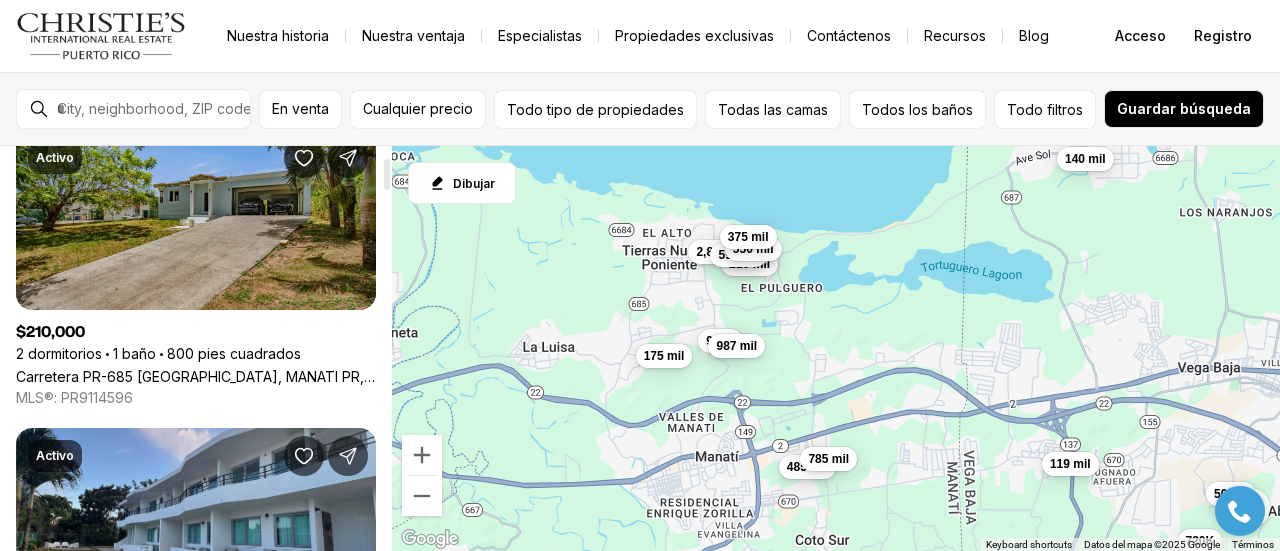 scroll, scrollTop: 148, scrollLeft: 0, axis: vertical 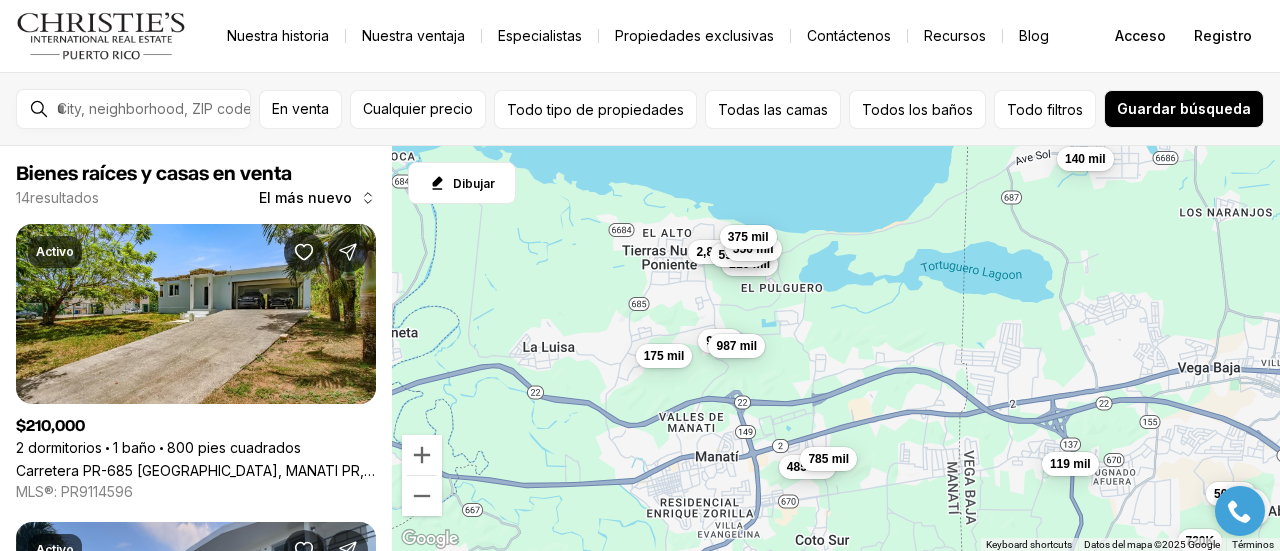 click on "Para navegar, presione las teclas de flecha. 210 mil 950K 175 mil 119 mil 485 mil 50 mil 720K 2,8 millones 785 mil 987 mil 140 mil 599 mil 550 mil 375 mil" at bounding box center [836, 349] 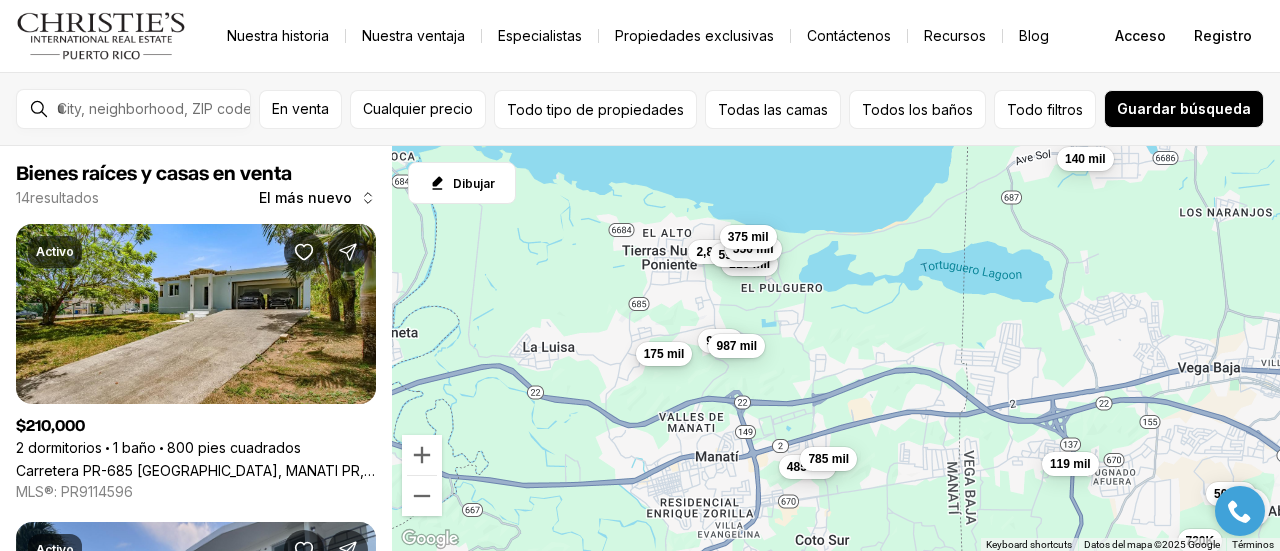 click on "175 mil" at bounding box center (664, 354) 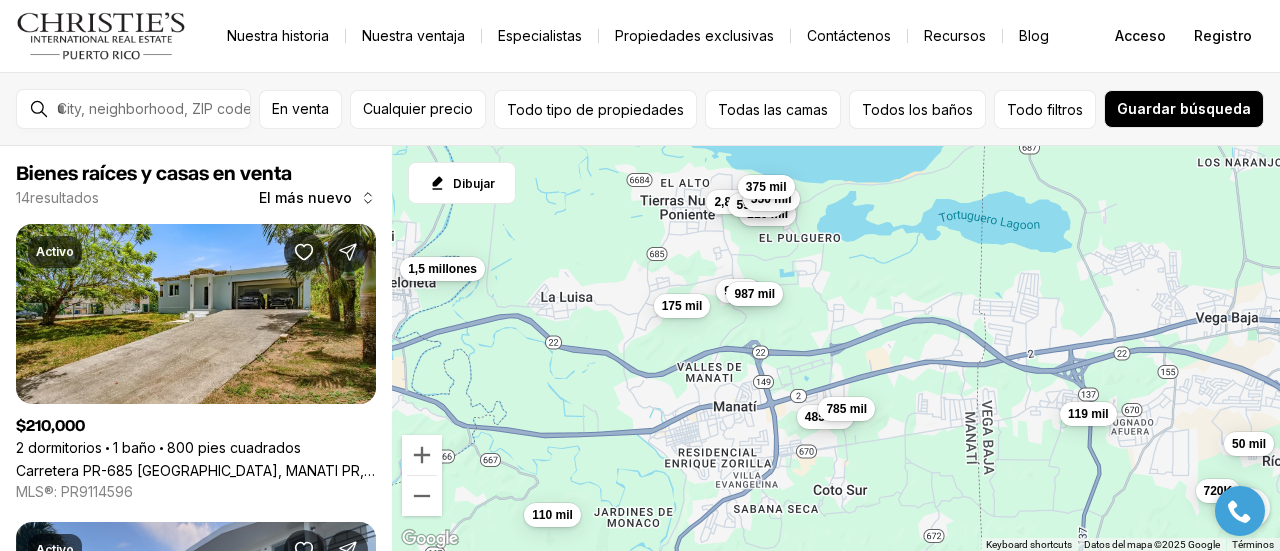 click on "987 mil" at bounding box center [754, 294] 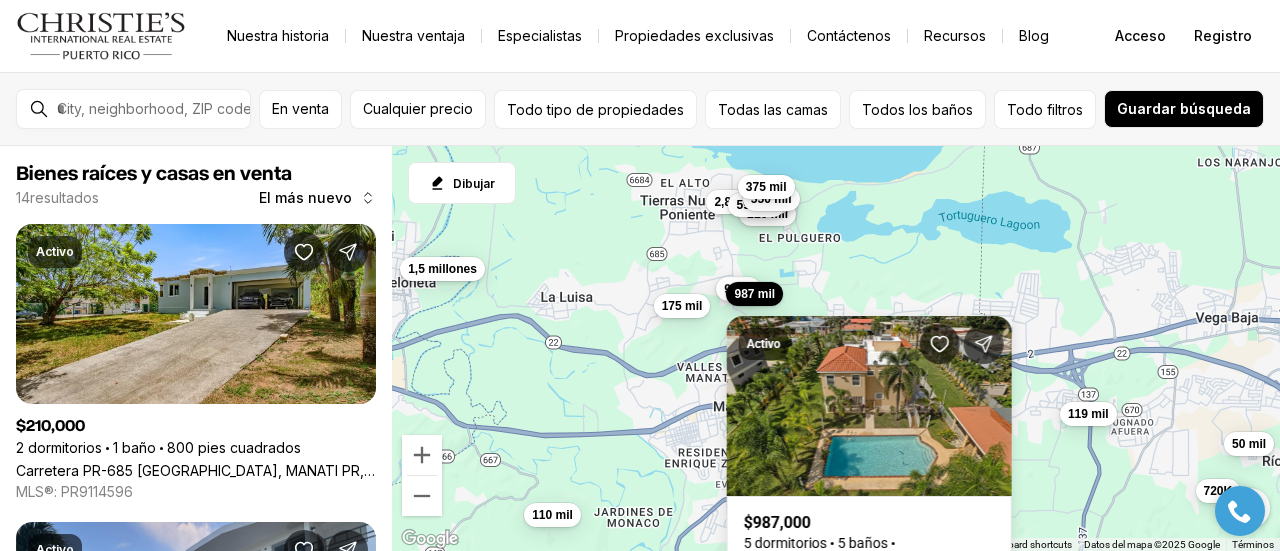 click on "950K" at bounding box center (738, 289) 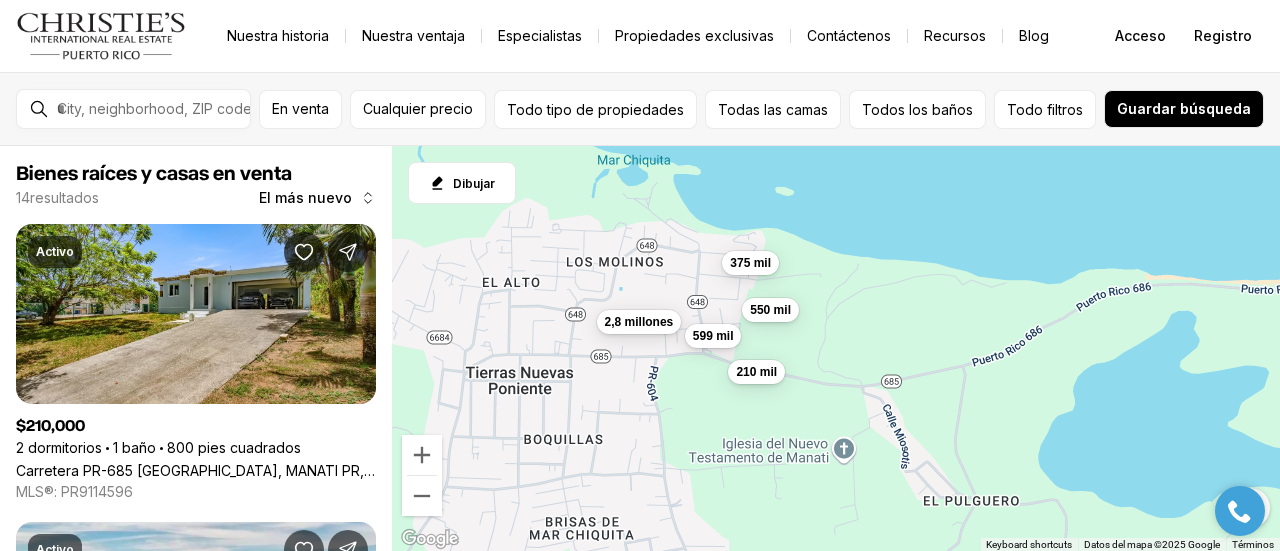 click on "Para navegar, presione las teclas de flecha. 210 mil 2,8 millones 599 mil 550 mil 375 mil" at bounding box center [836, 349] 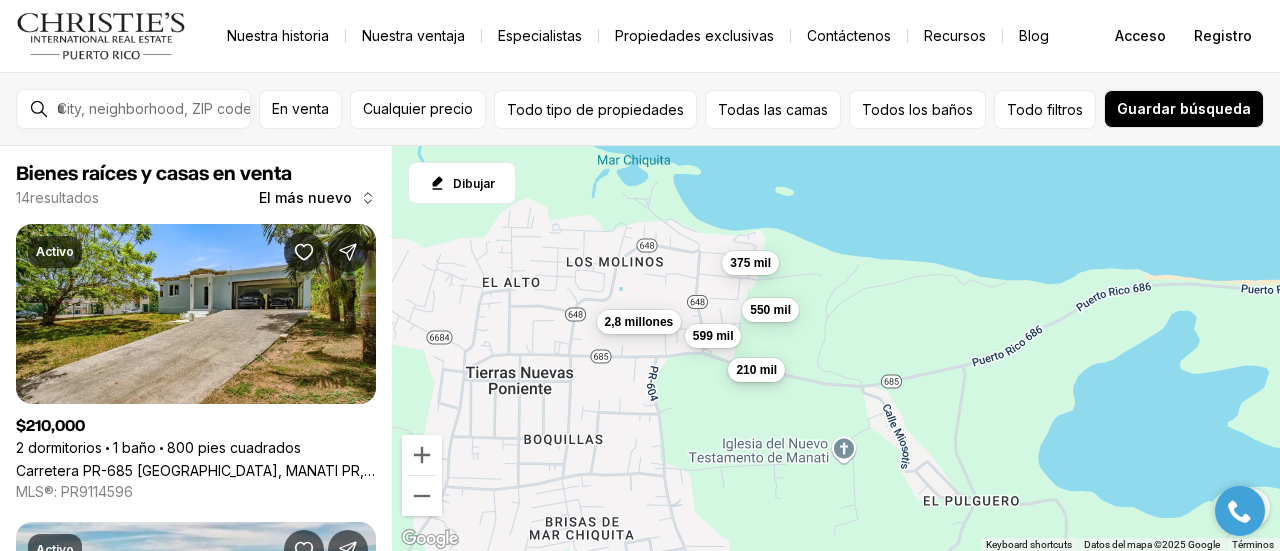 click on "210 mil" at bounding box center (756, 370) 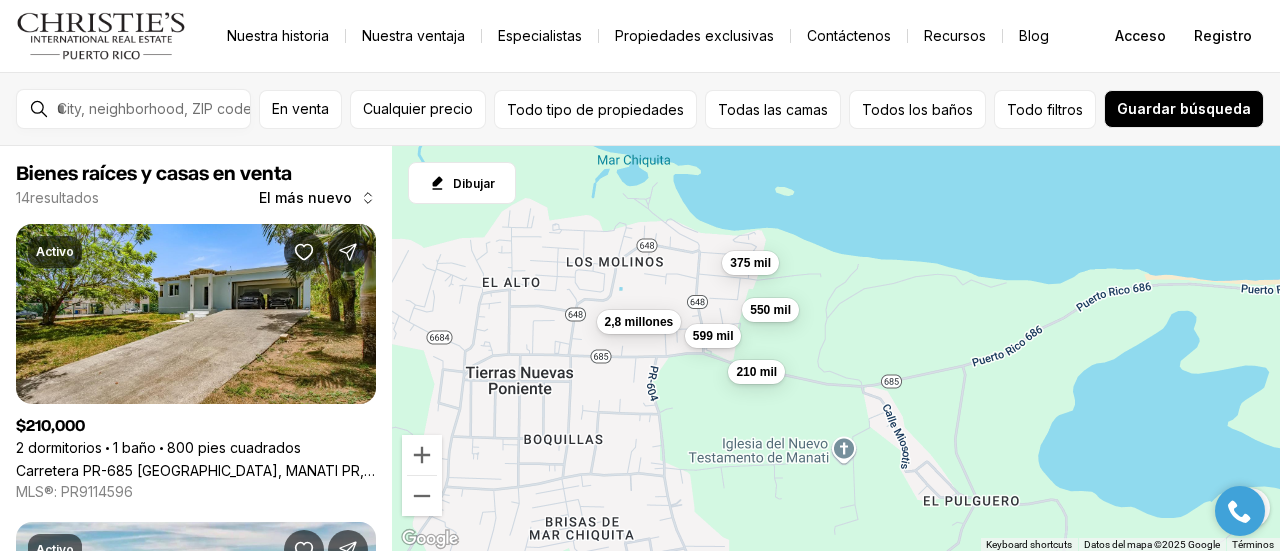 click on "Para navegar, presione las teclas de flecha. 210 mil 2,8 millones 599 mil 550 mil 375 mil" at bounding box center (836, 349) 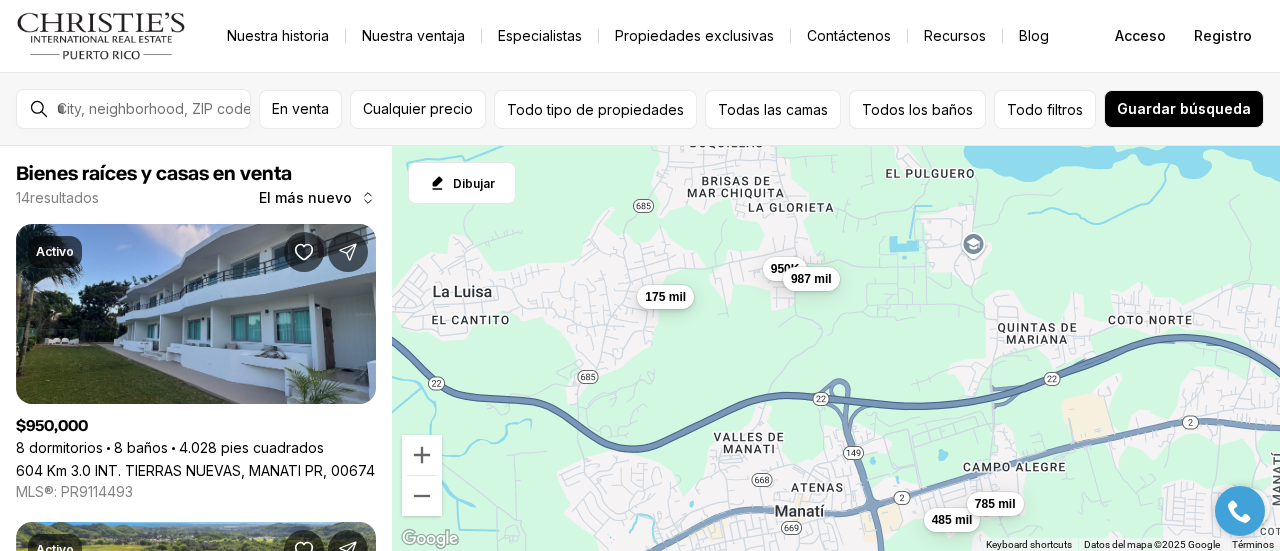 click on "175 mil" at bounding box center [665, 297] 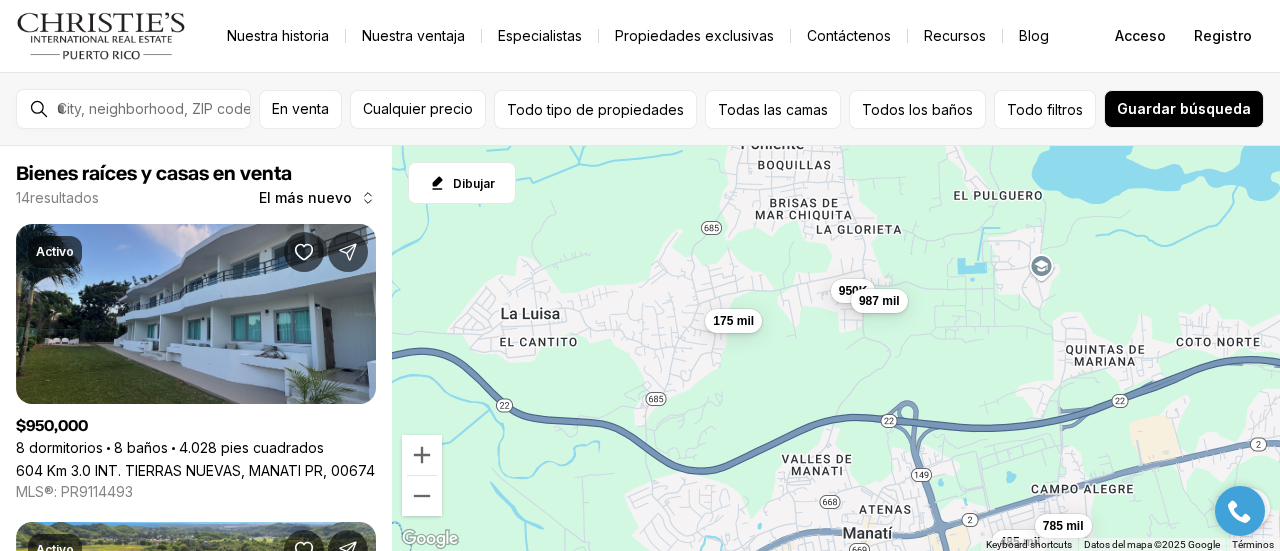 click on "Para navegar, presione las teclas de flecha. 950K 175 mil 987 mil 485 mil 785 mil" at bounding box center (836, 349) 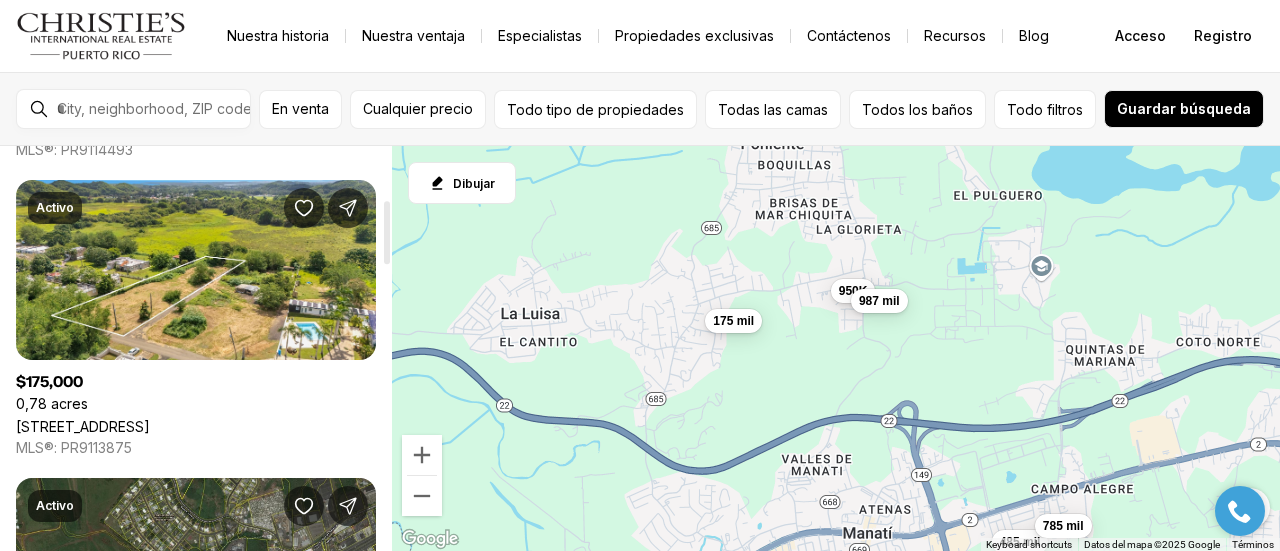 scroll, scrollTop: 338, scrollLeft: 0, axis: vertical 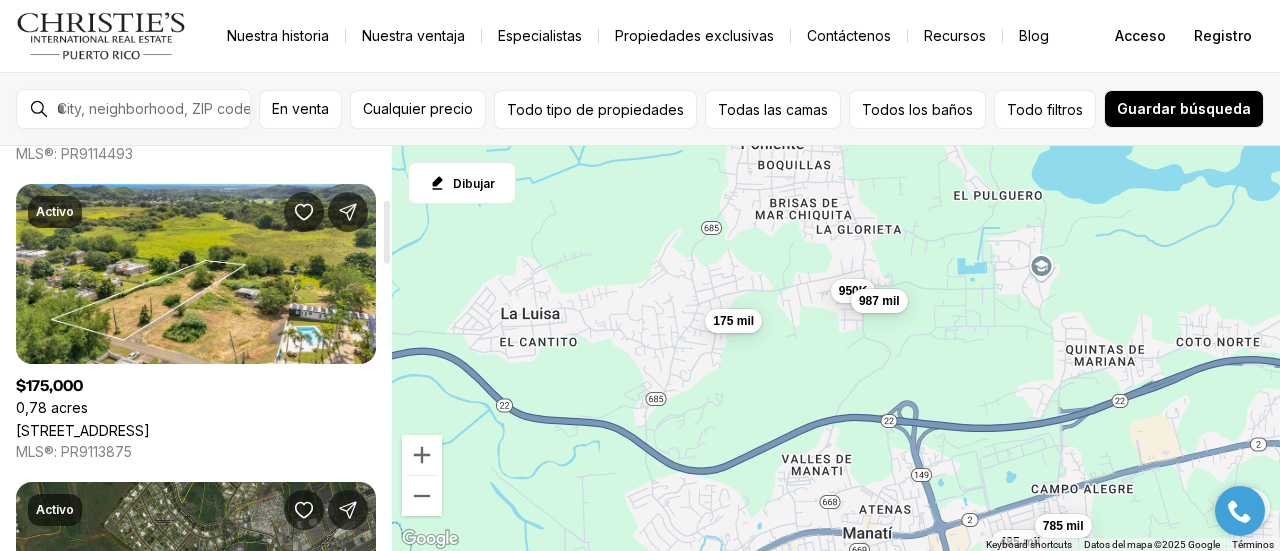 drag, startPoint x: 386, startPoint y: 172, endPoint x: 390, endPoint y: 225, distance: 53.15073 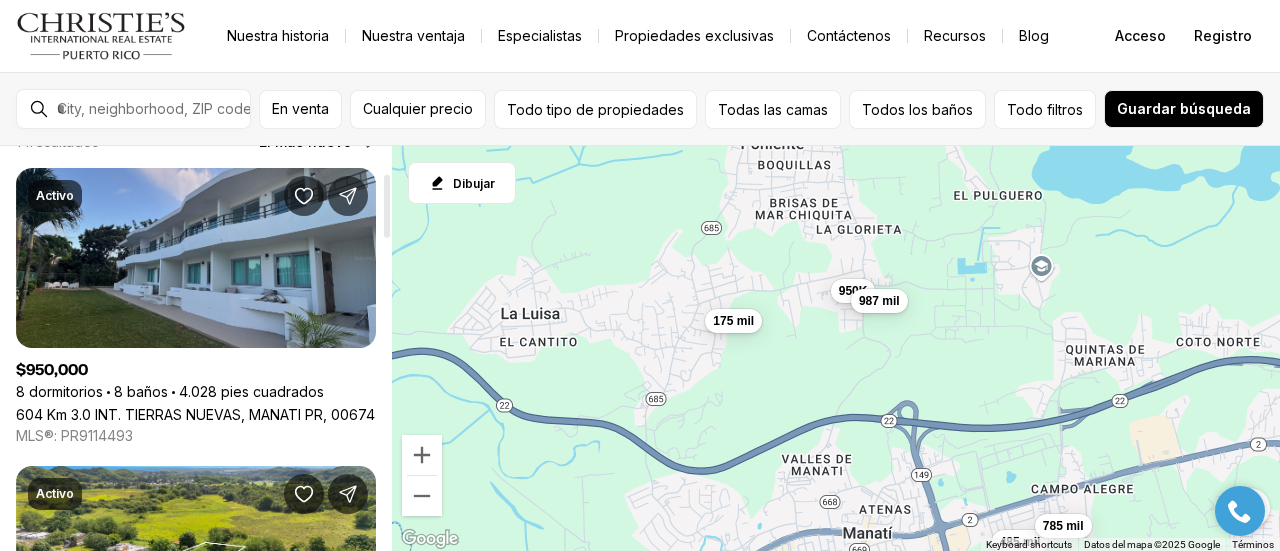 scroll, scrollTop: 0, scrollLeft: 0, axis: both 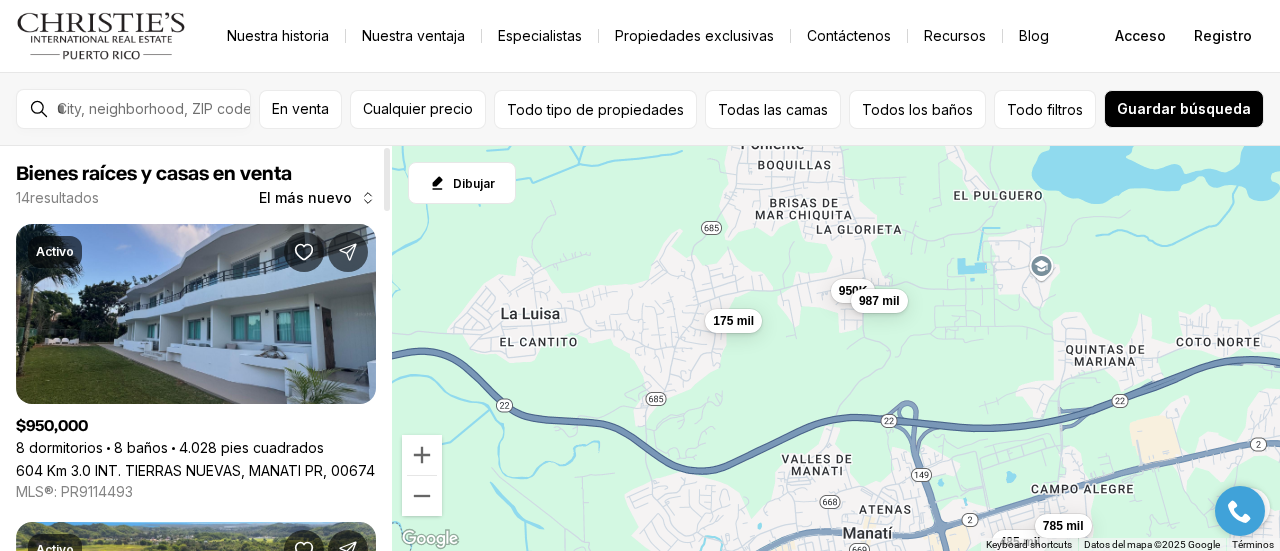 drag, startPoint x: 387, startPoint y: 231, endPoint x: 390, endPoint y: 170, distance: 61.073727 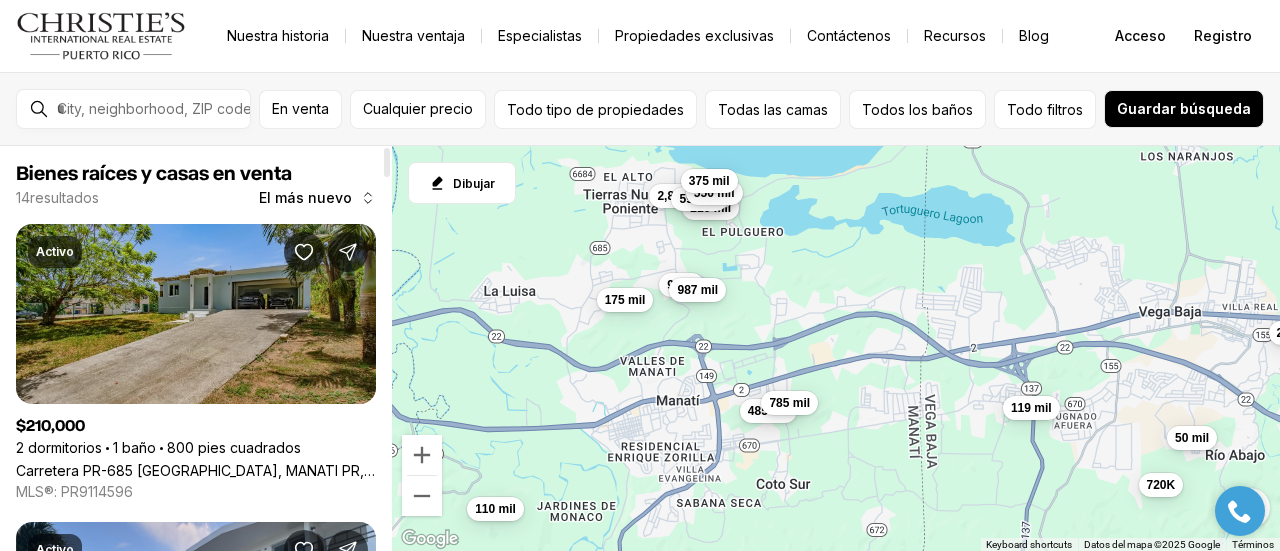click on "Carretera PR-685 [GEOGRAPHIC_DATA], MANATI PR, 00674" at bounding box center [196, 470] 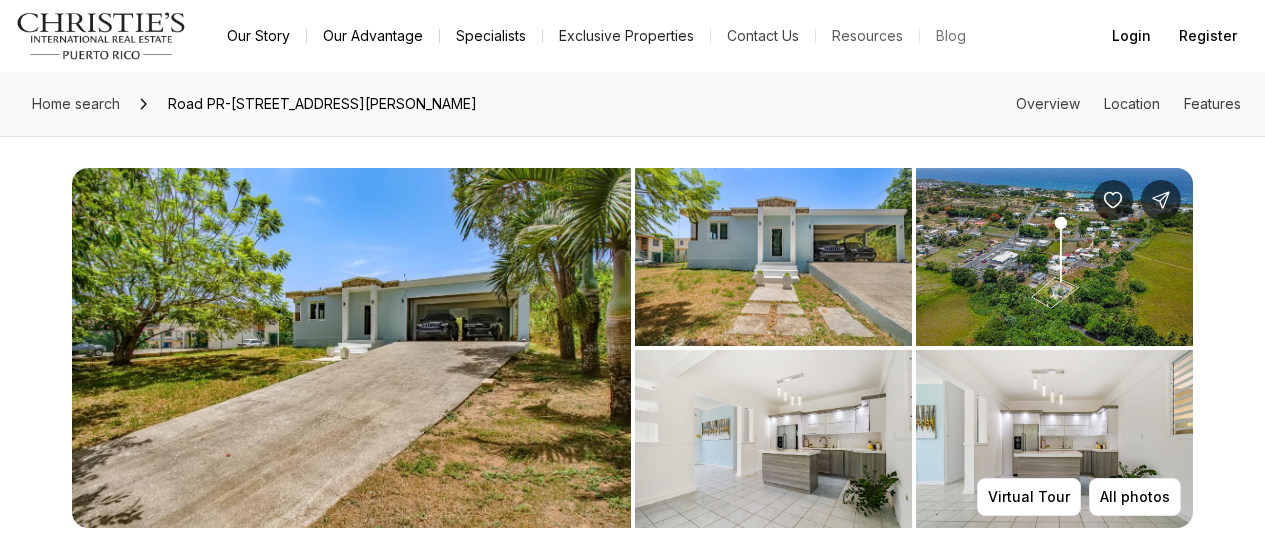 scroll, scrollTop: 0, scrollLeft: 0, axis: both 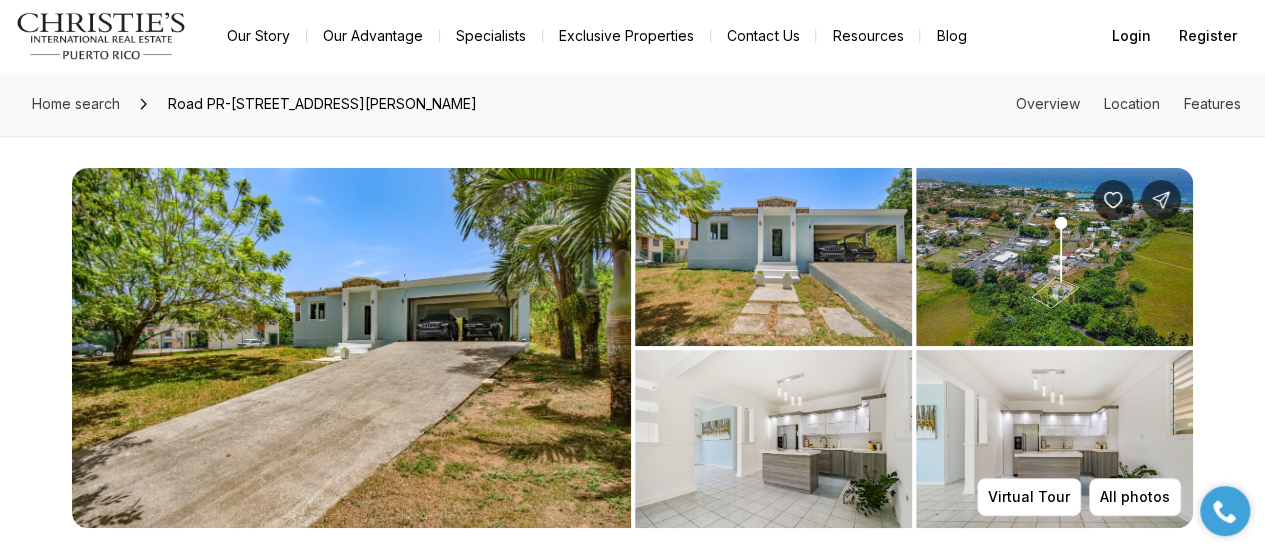 click at bounding box center [773, 439] 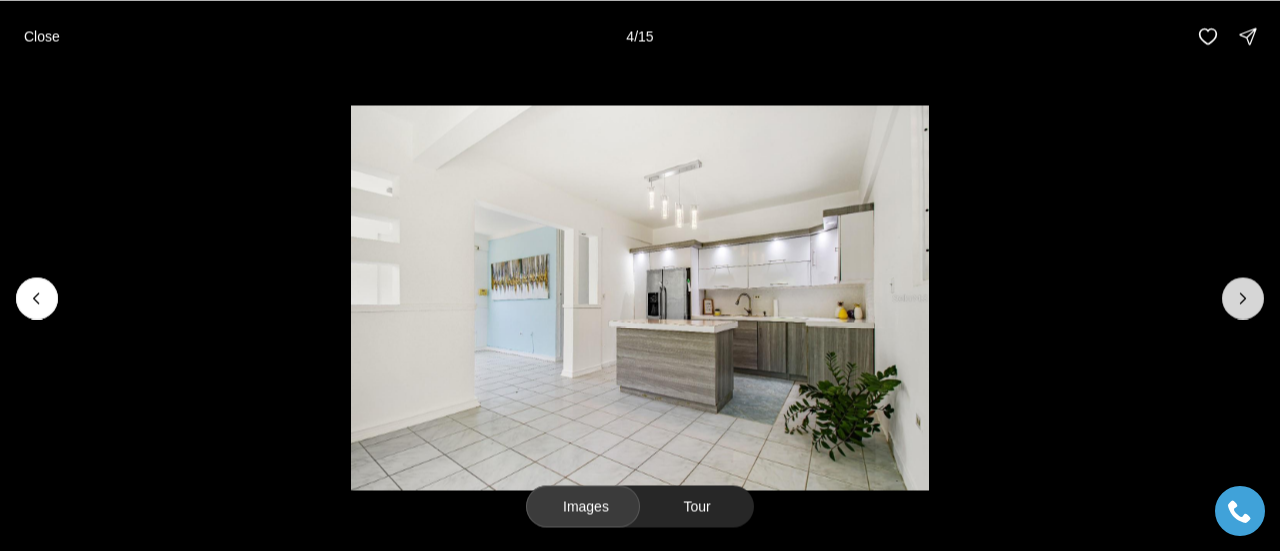 click 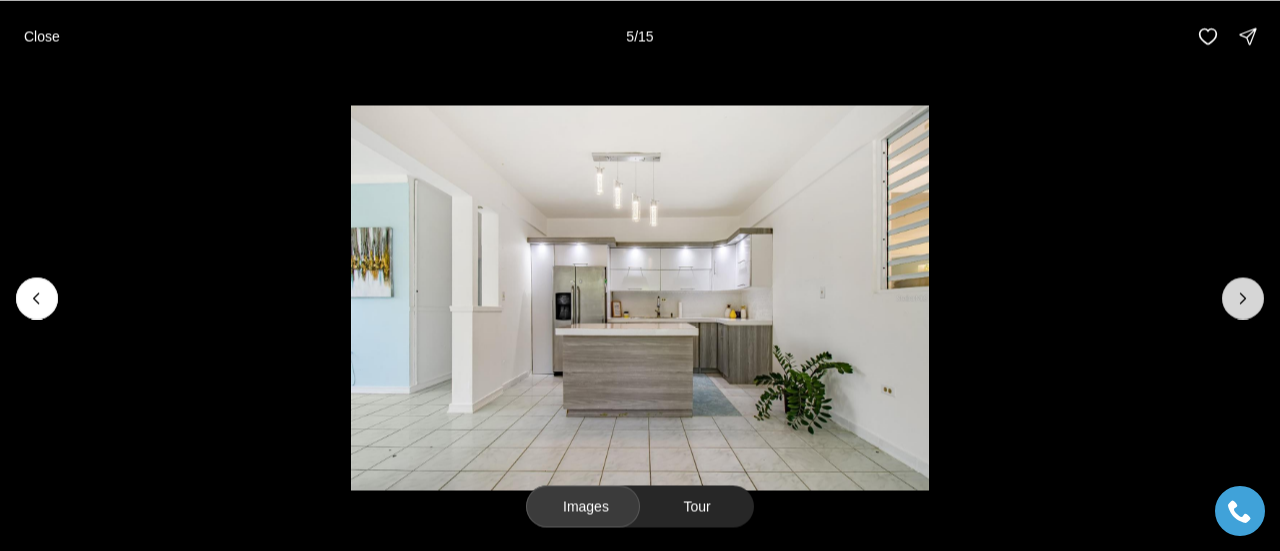 click 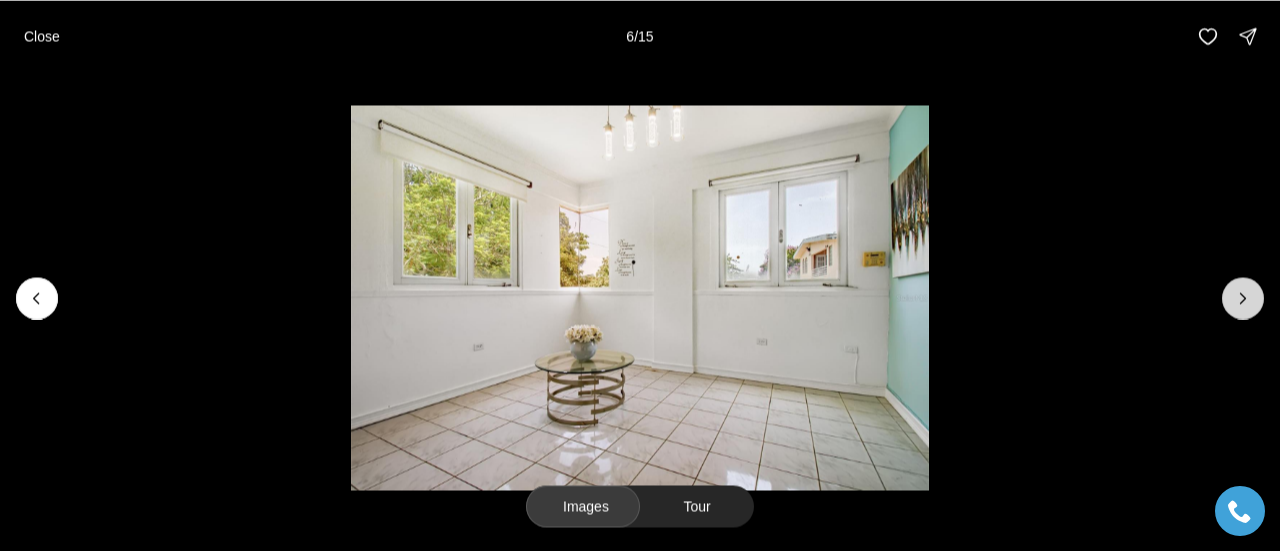 click 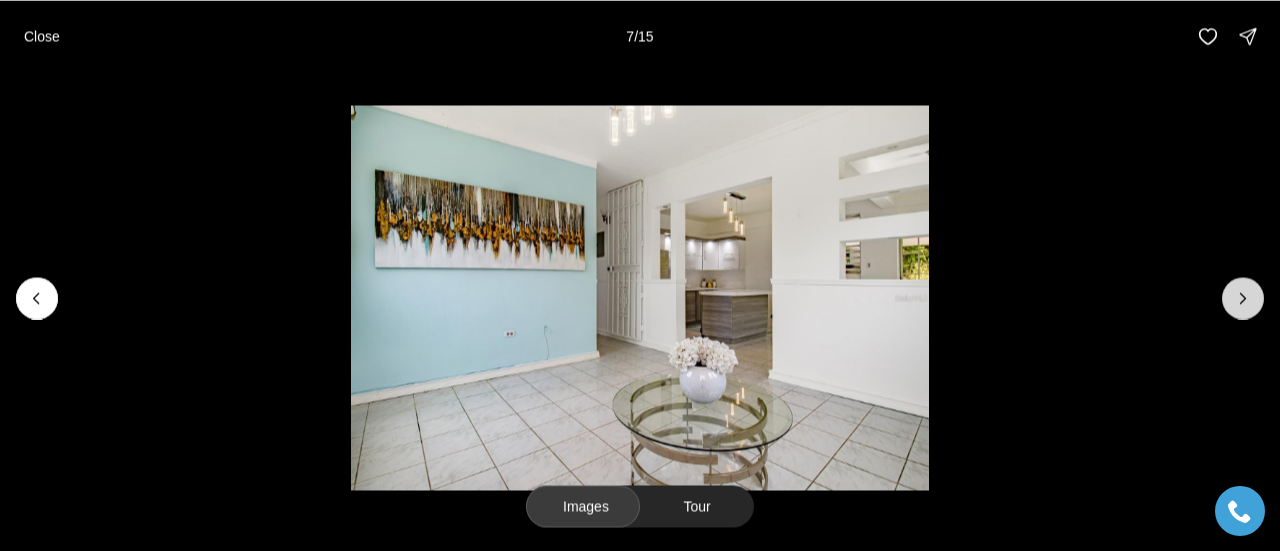 click 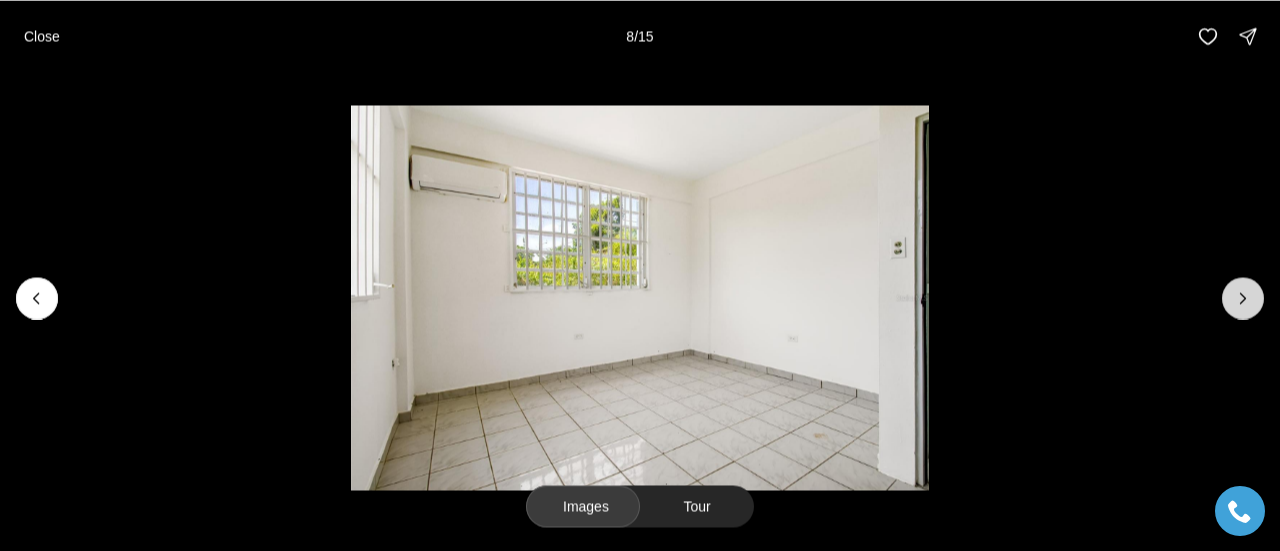 click 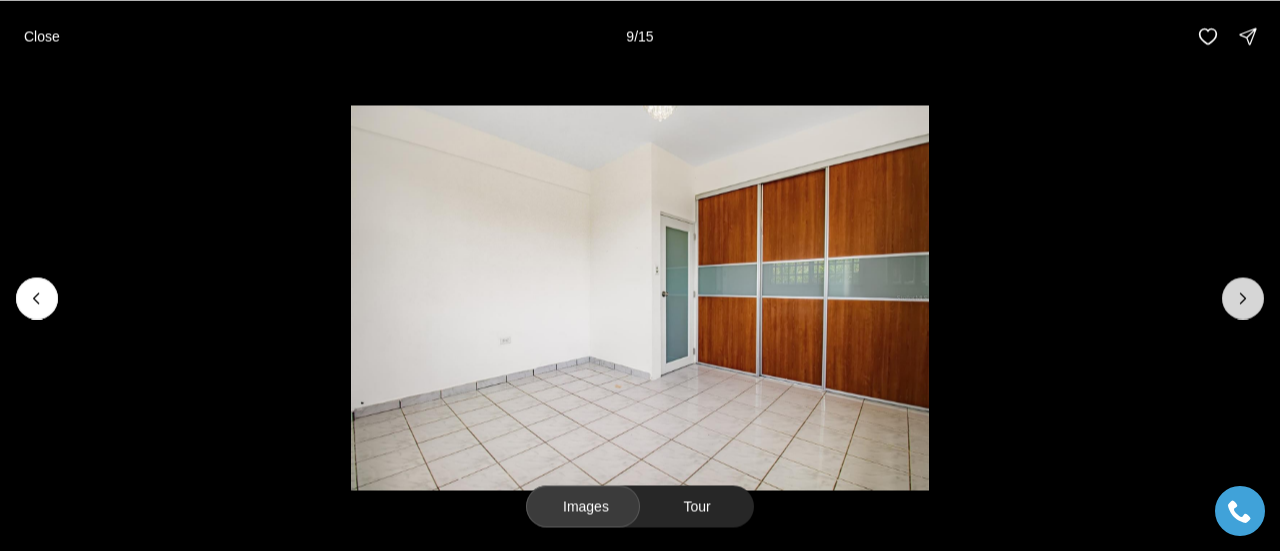 click 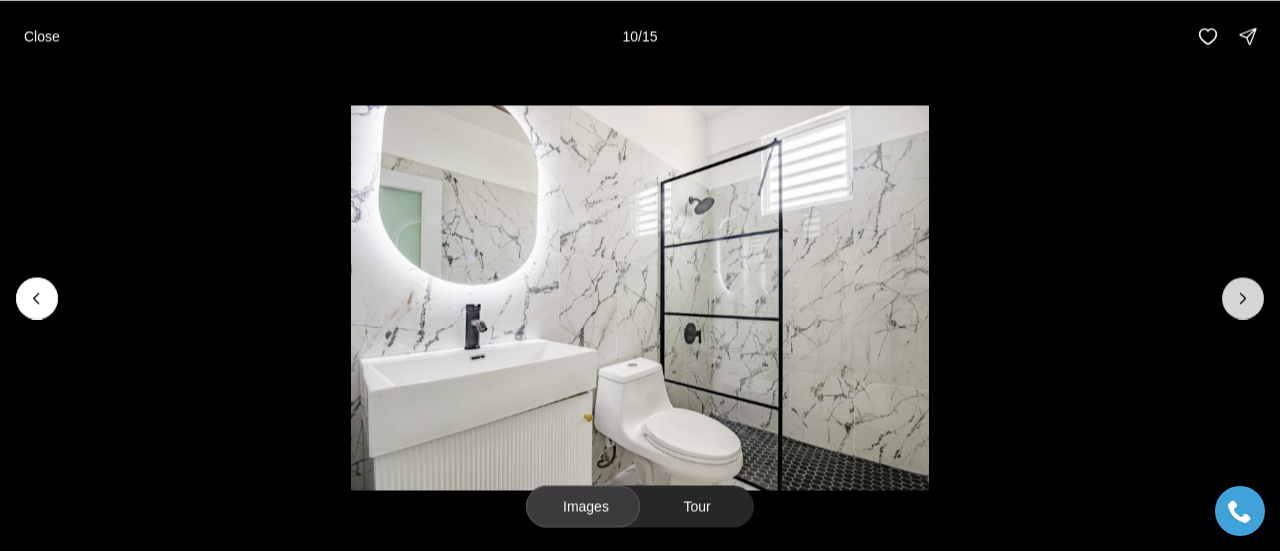 click 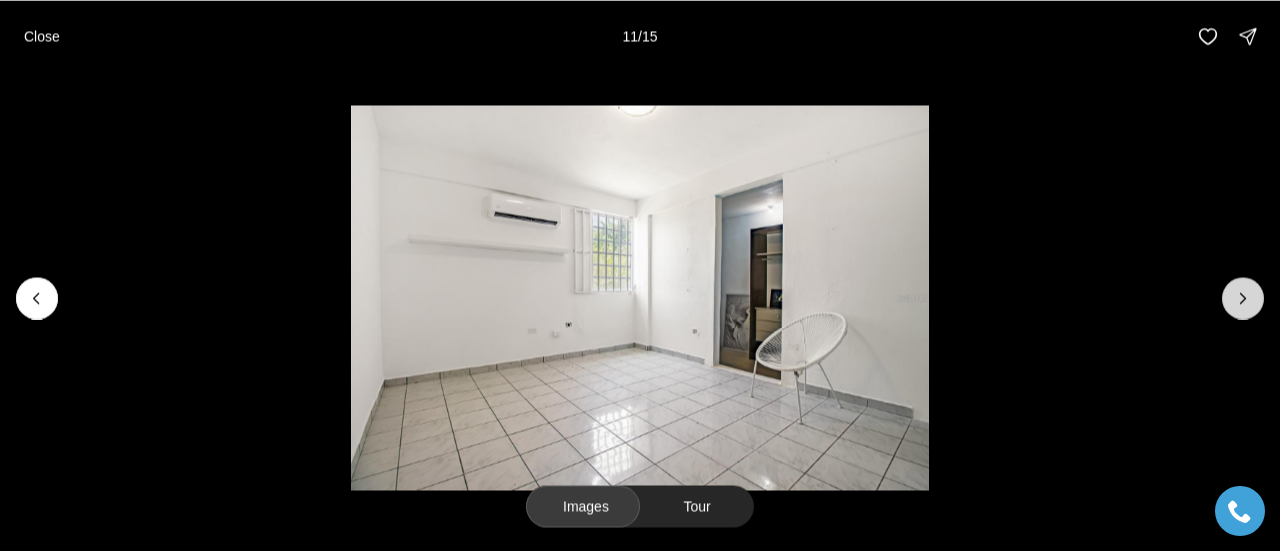 click 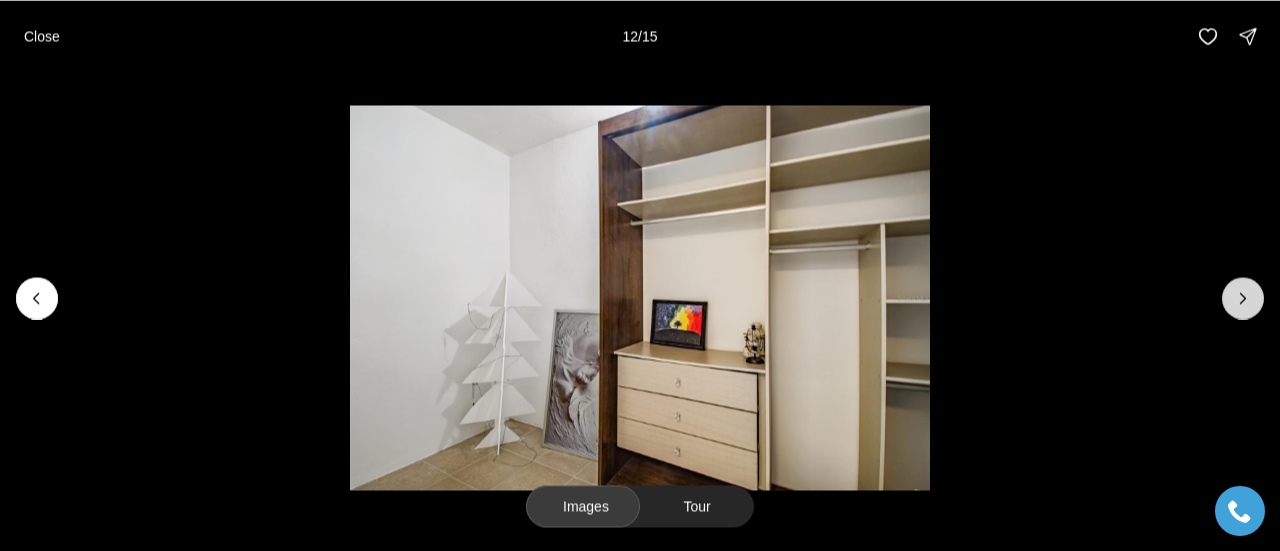click 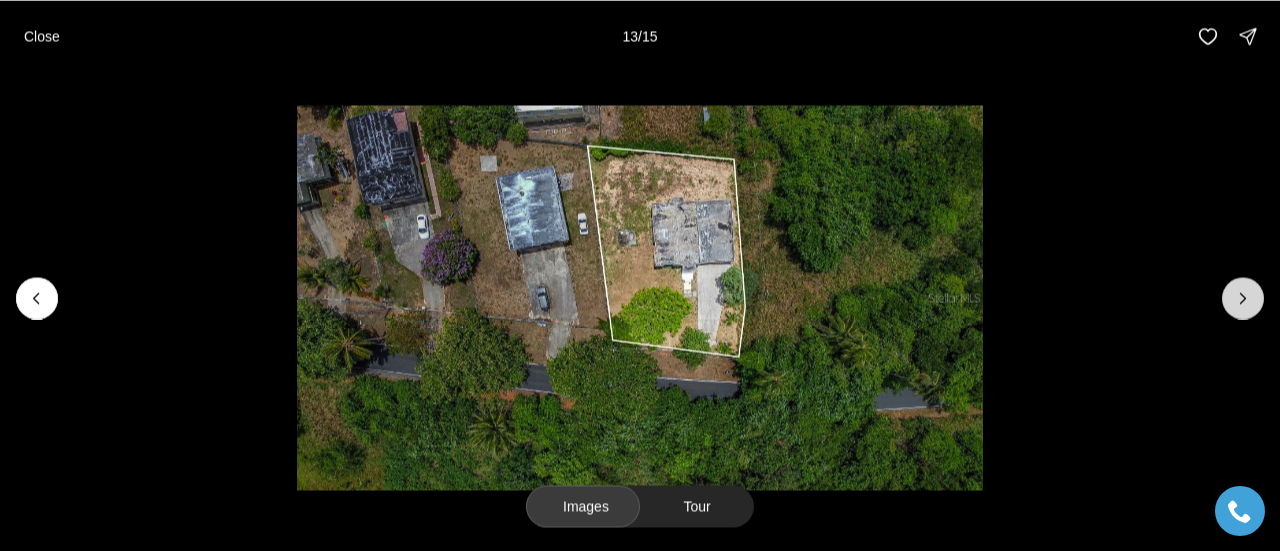 click 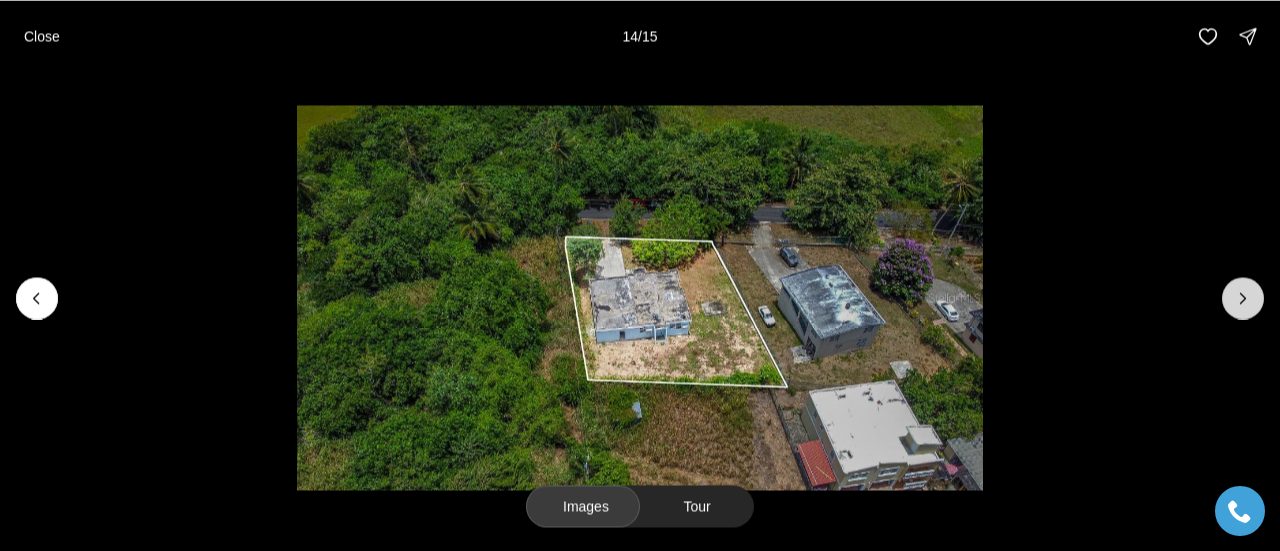 click 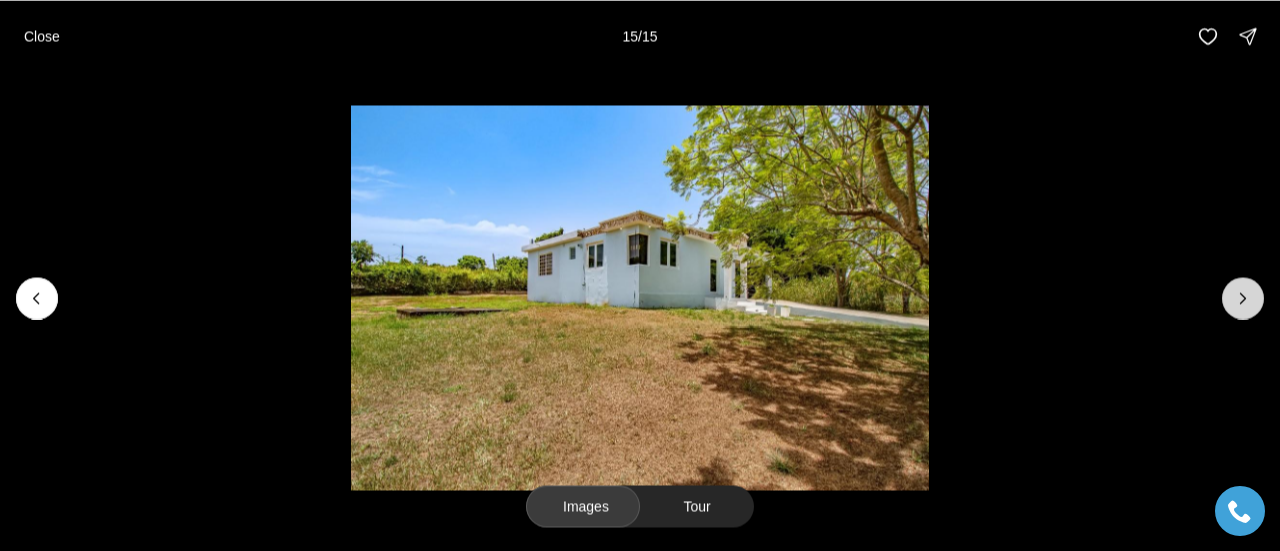 click at bounding box center [1243, 298] 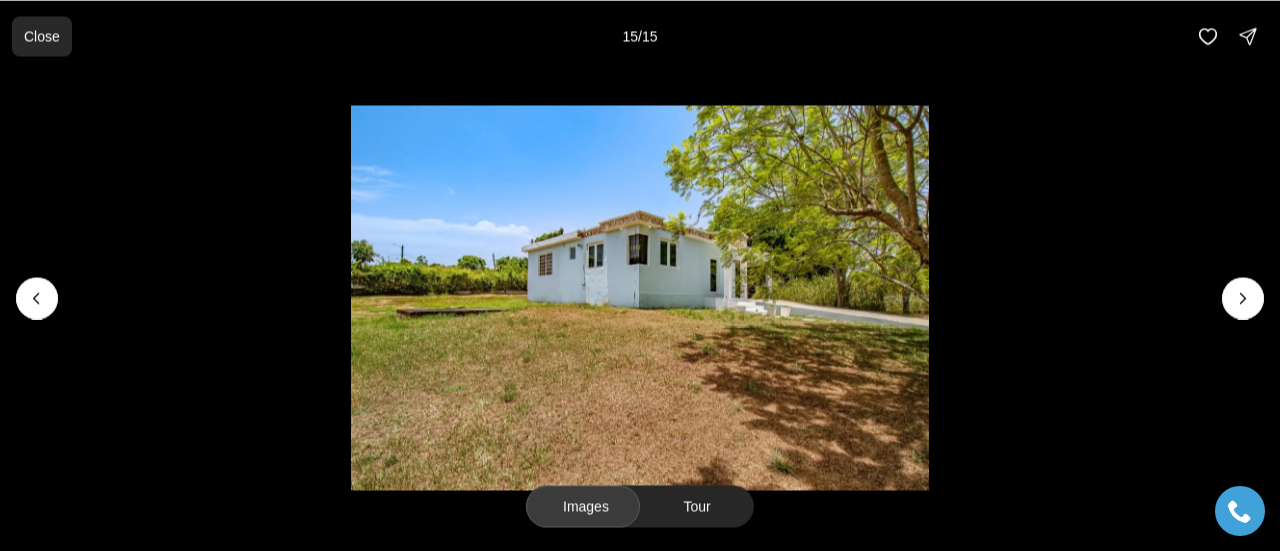 click on "Close" at bounding box center [42, 36] 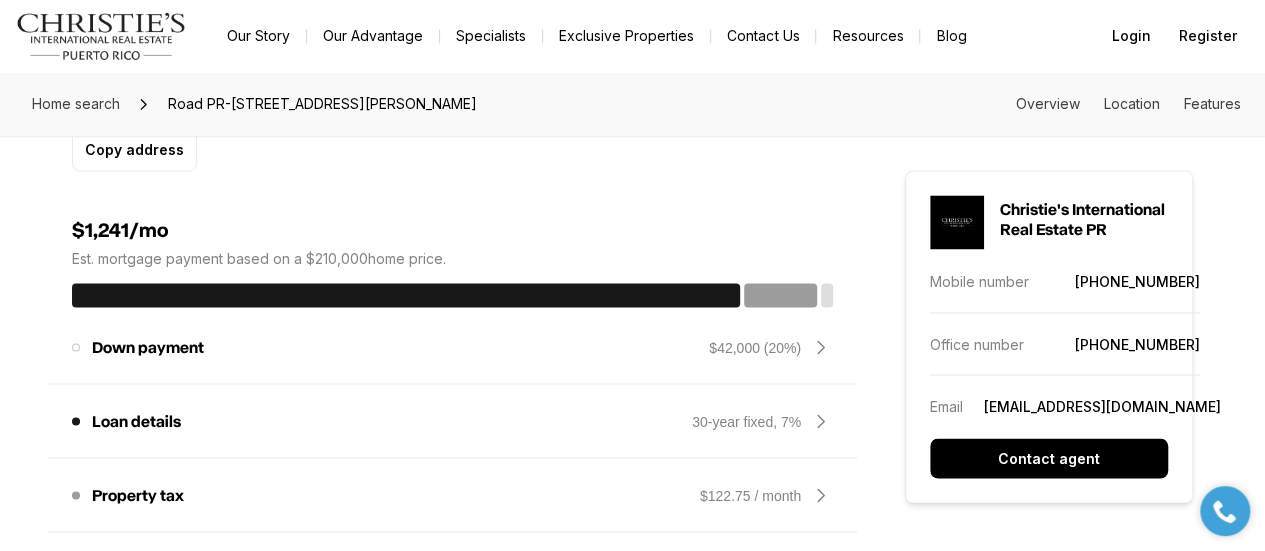 scroll, scrollTop: 1575, scrollLeft: 0, axis: vertical 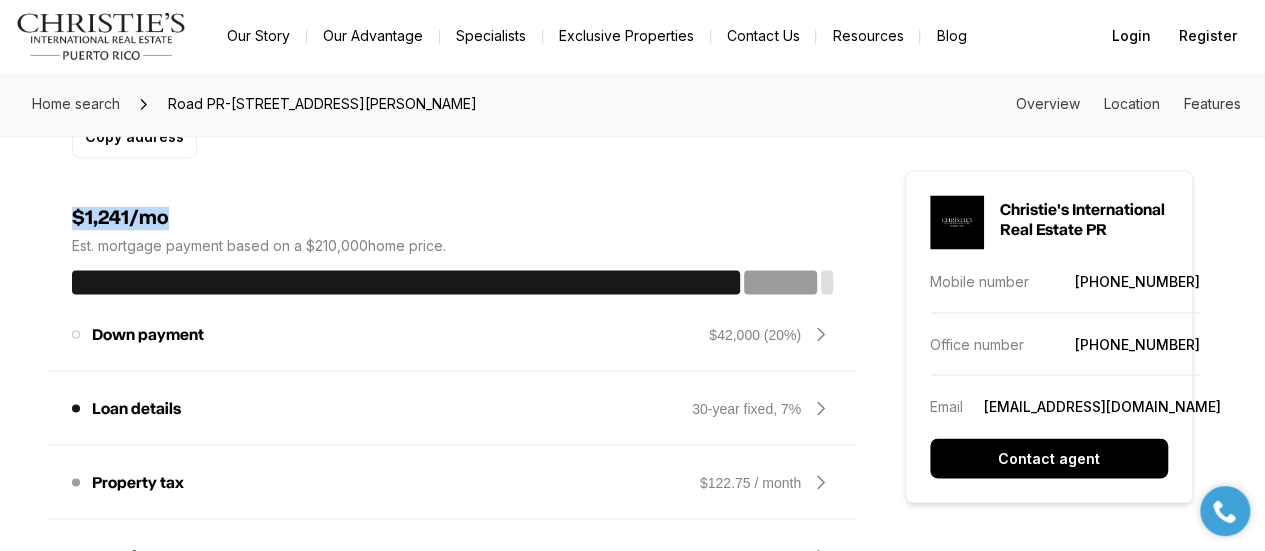 drag, startPoint x: 1257, startPoint y: 192, endPoint x: 1265, endPoint y: 172, distance: 21.540659 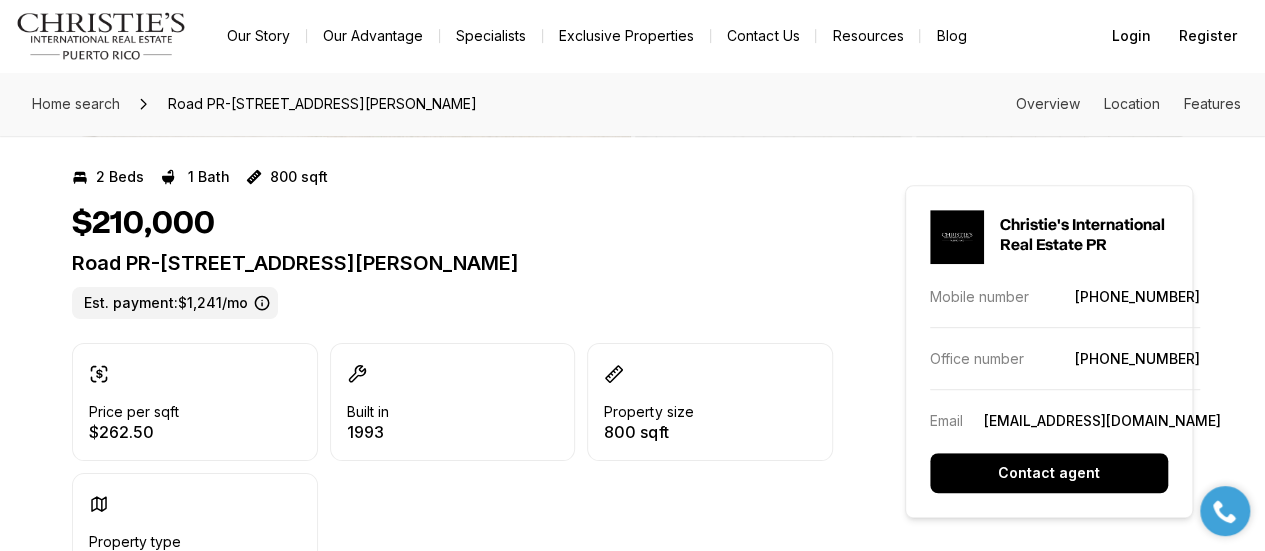 scroll, scrollTop: 0, scrollLeft: 0, axis: both 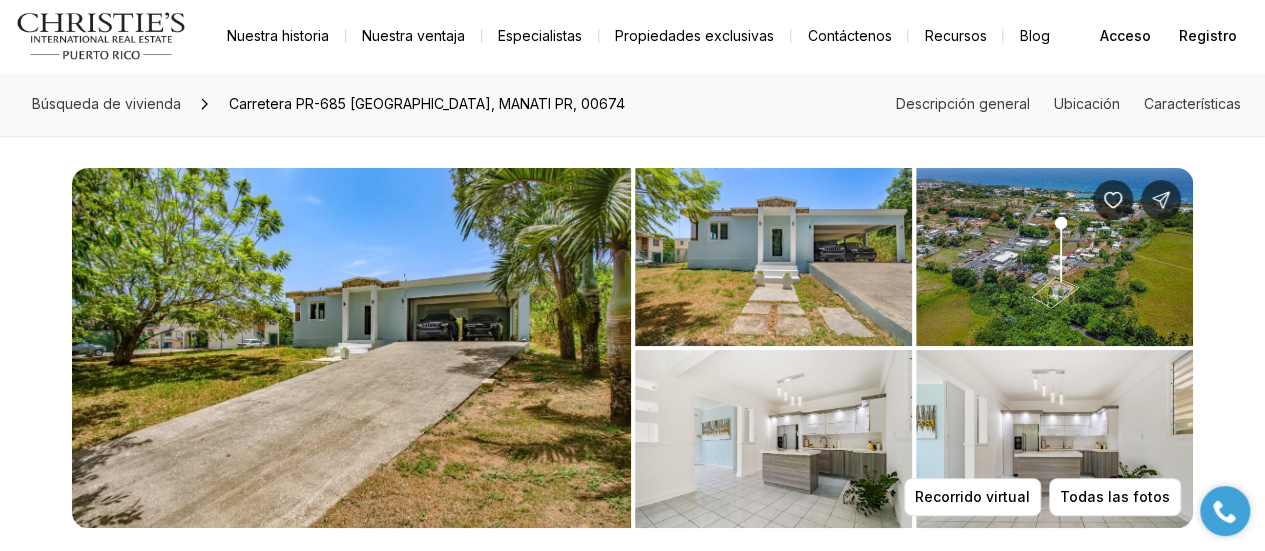 click at bounding box center (773, 257) 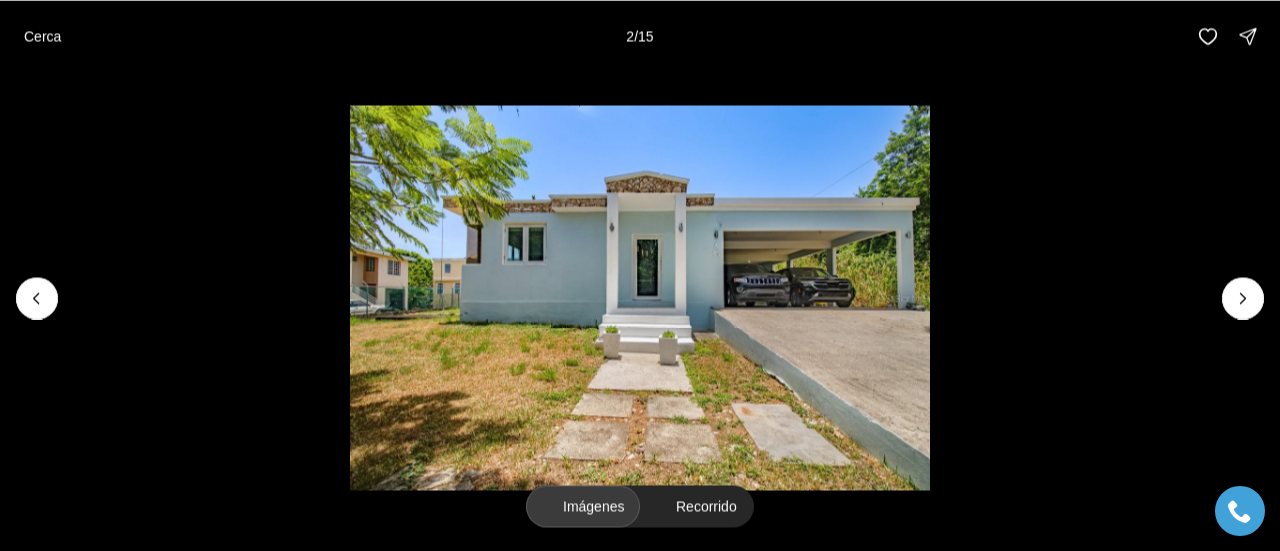 type 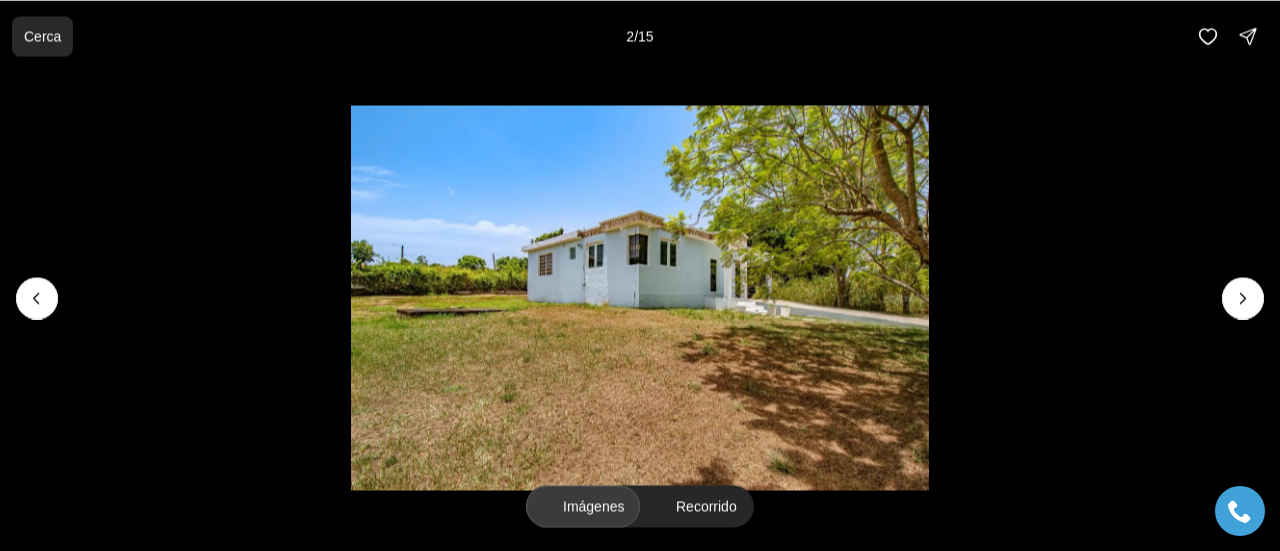 click on "Cerca" at bounding box center [42, 36] 